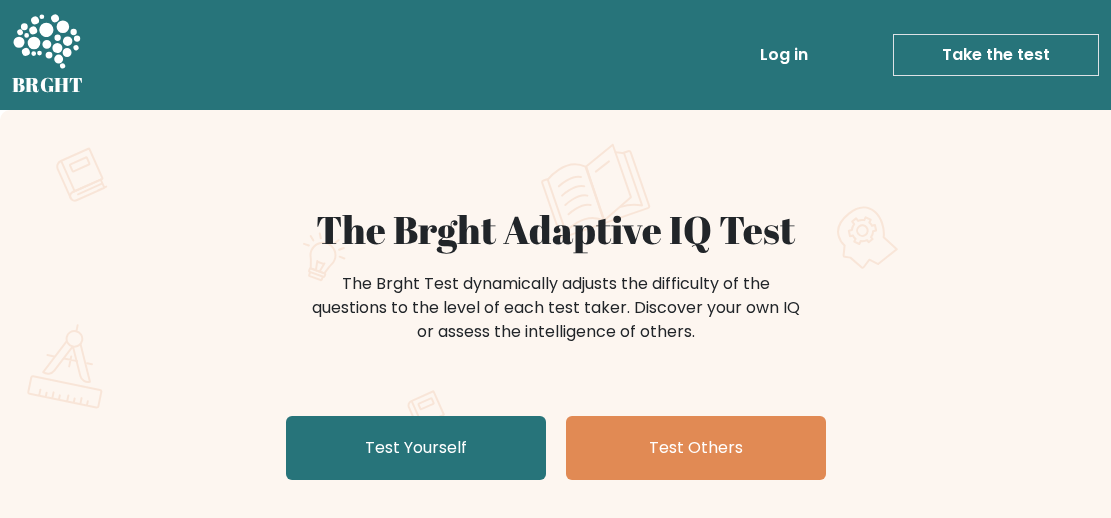 scroll, scrollTop: 0, scrollLeft: 0, axis: both 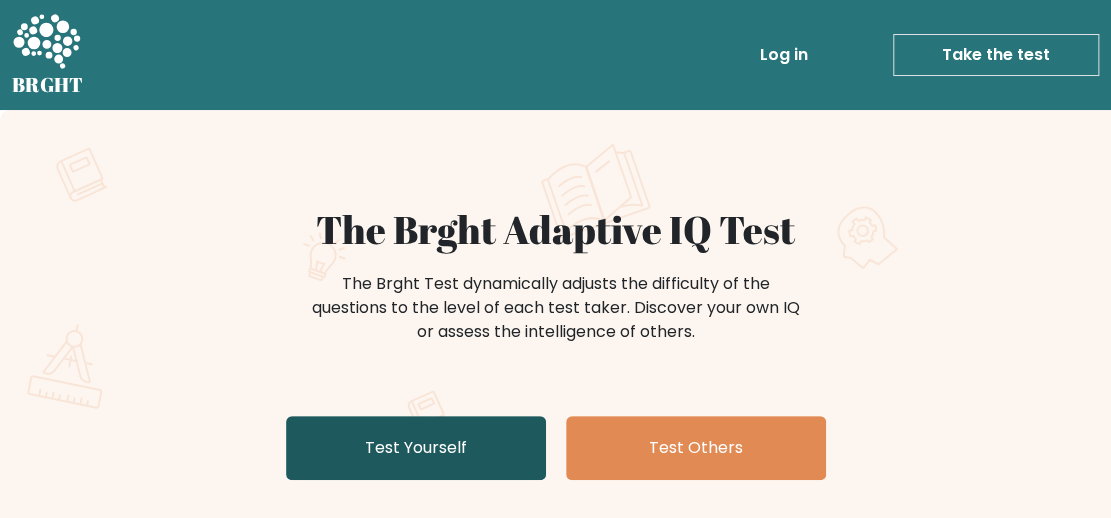 click on "Test Yourself" at bounding box center (416, 448) 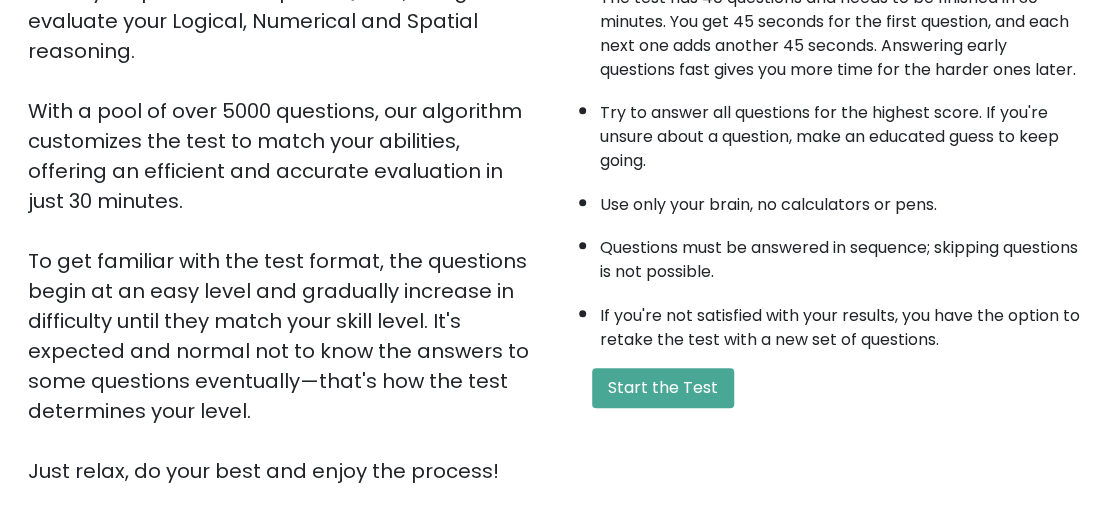 scroll, scrollTop: 300, scrollLeft: 0, axis: vertical 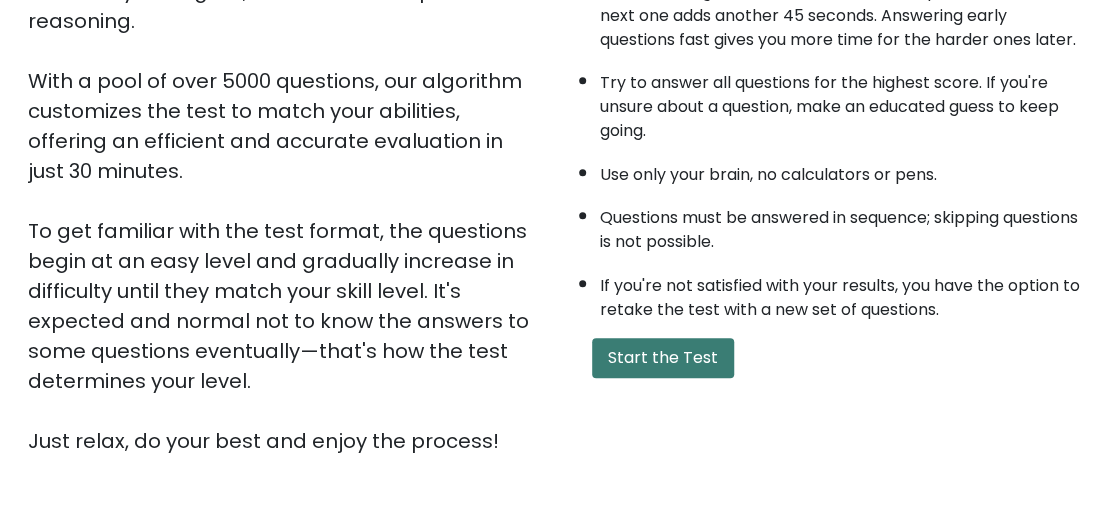 click on "Start the Test" at bounding box center (663, 358) 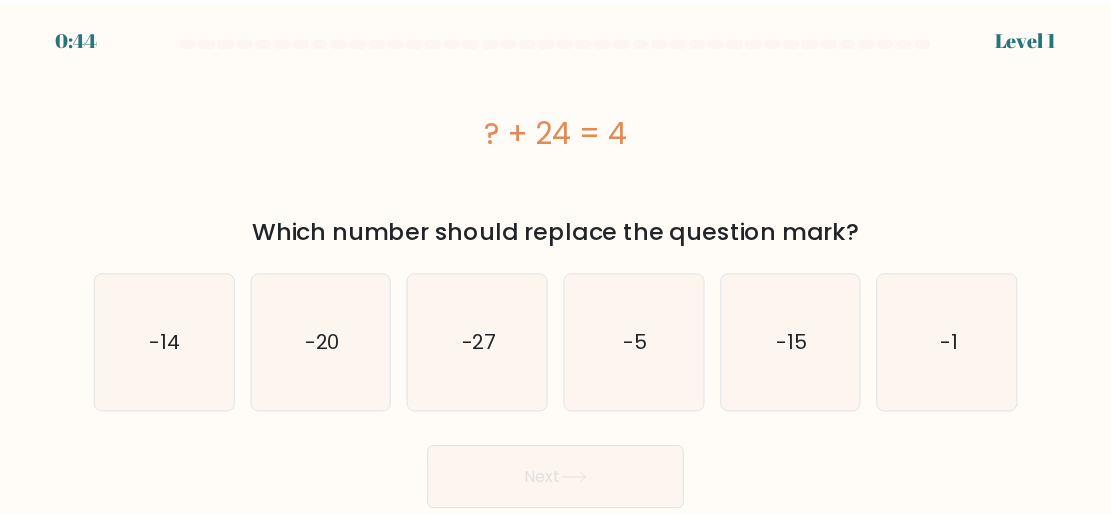 scroll, scrollTop: 0, scrollLeft: 0, axis: both 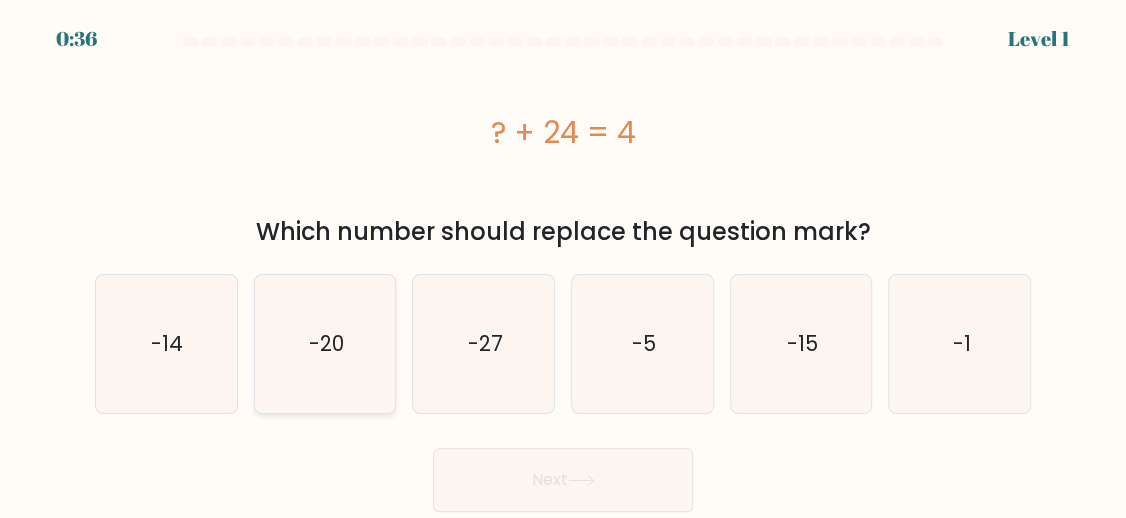 click on "-20" 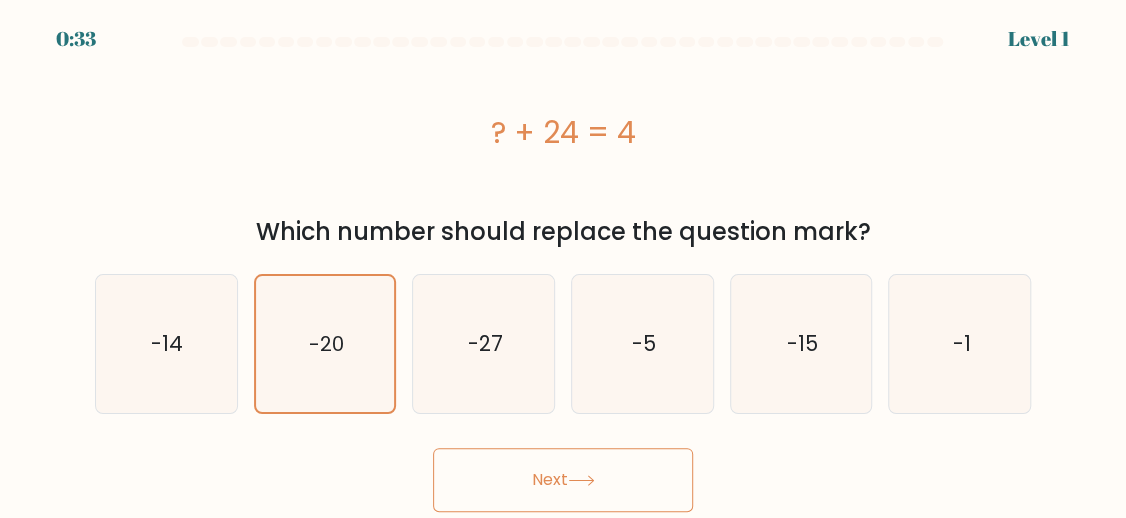 click on "Next" at bounding box center [563, 480] 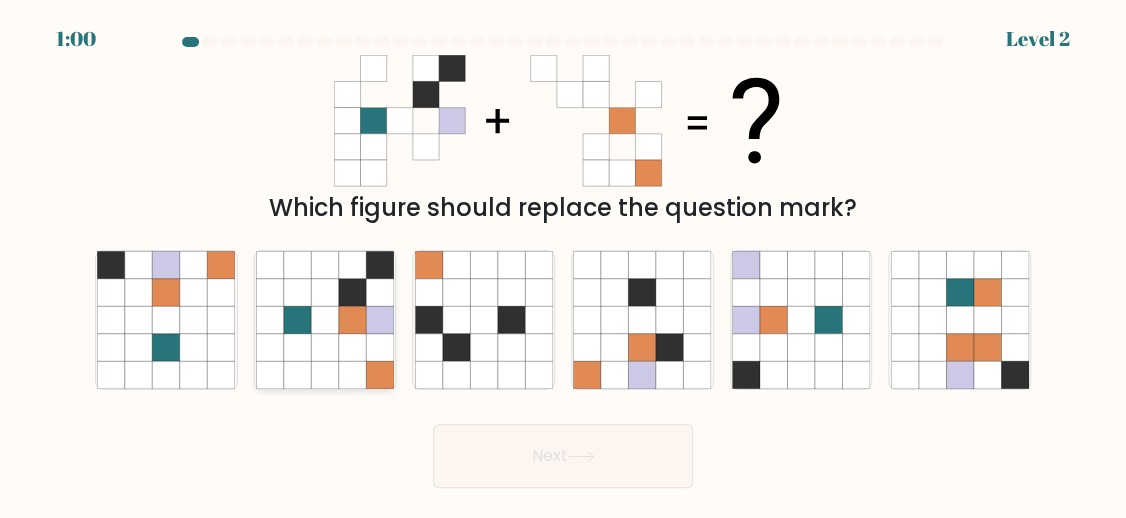 click 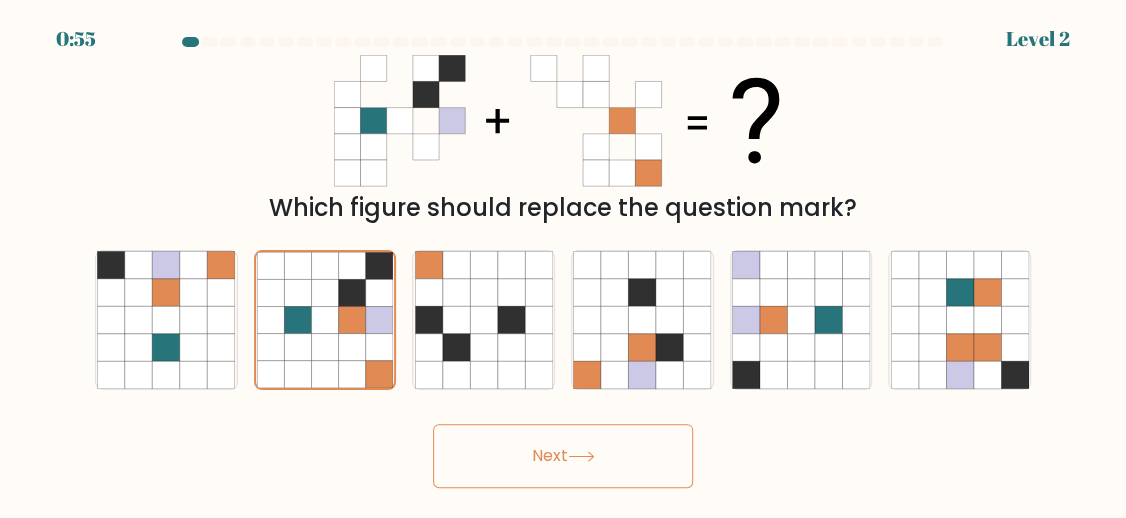 click on "Next" at bounding box center [563, 456] 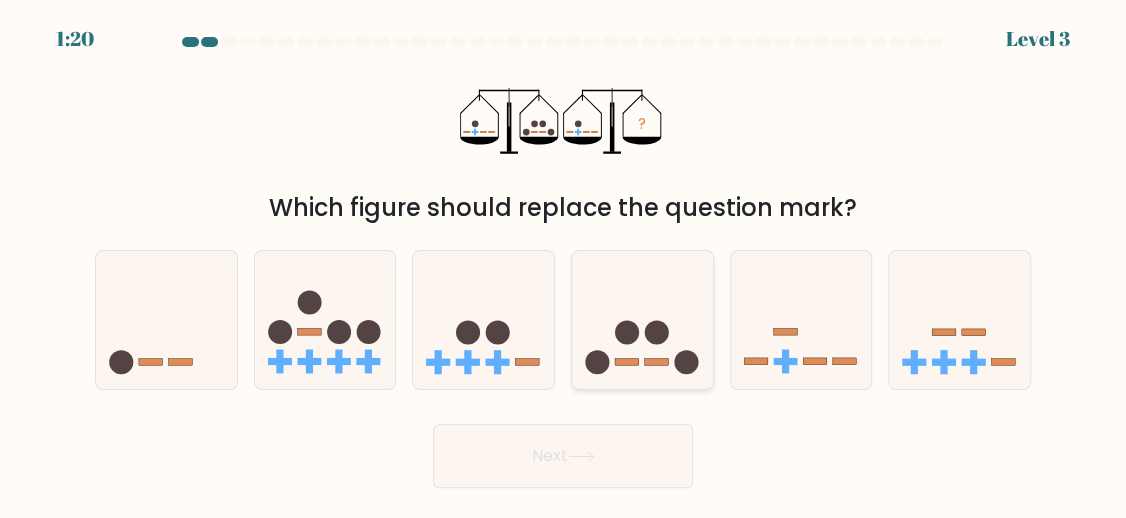 click 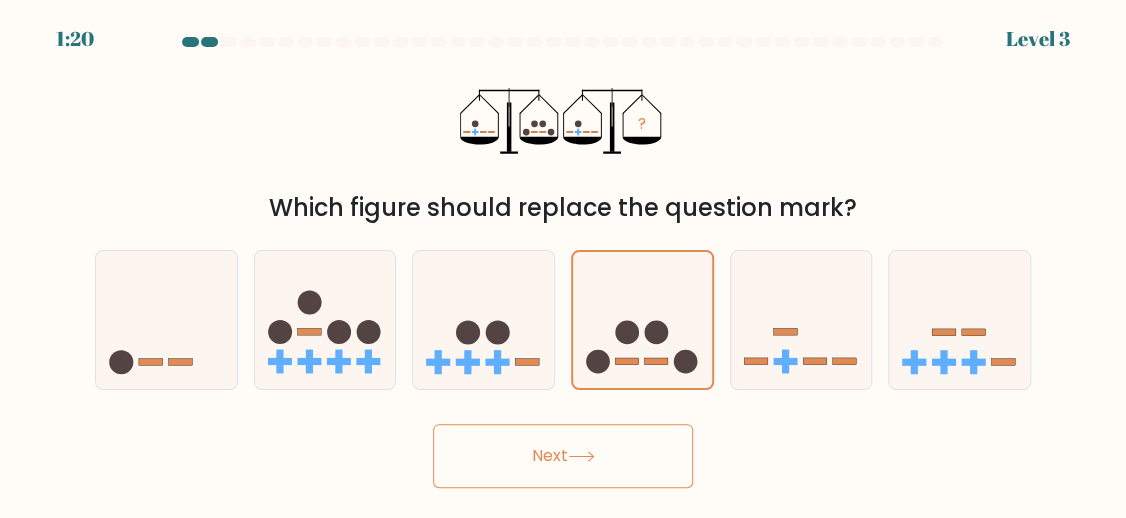 click on "Next" at bounding box center [563, 456] 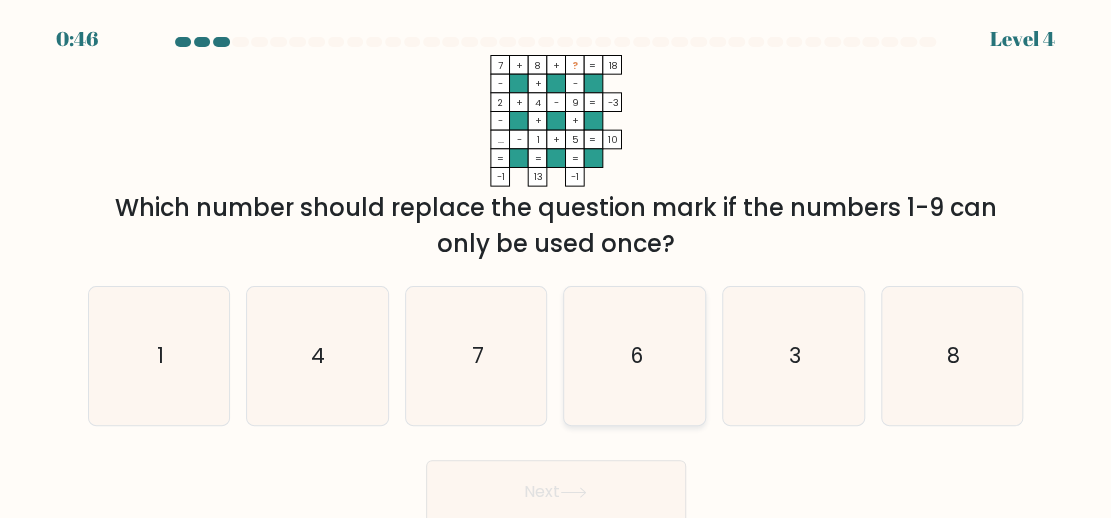 click on "6" 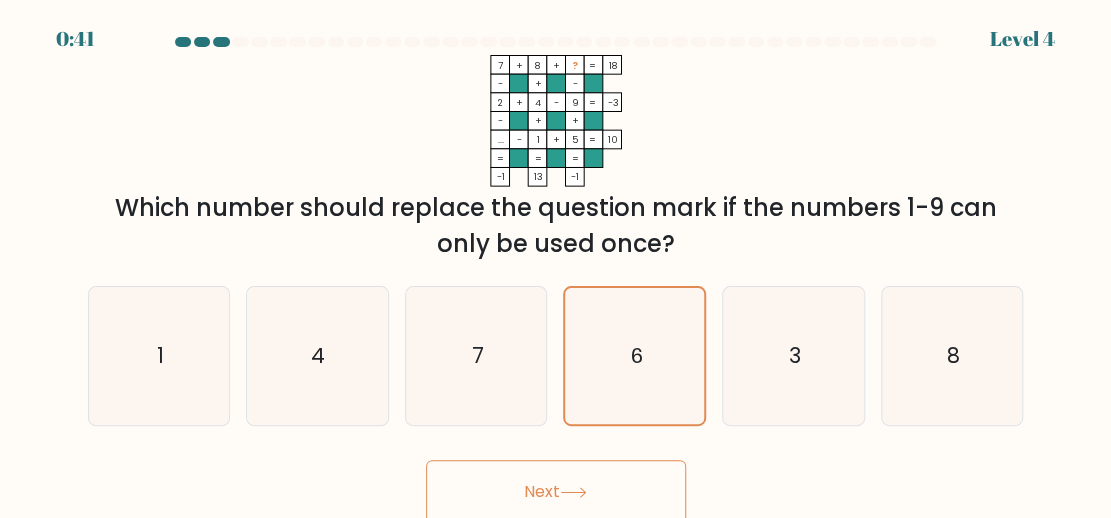 click on "Next" at bounding box center [556, 492] 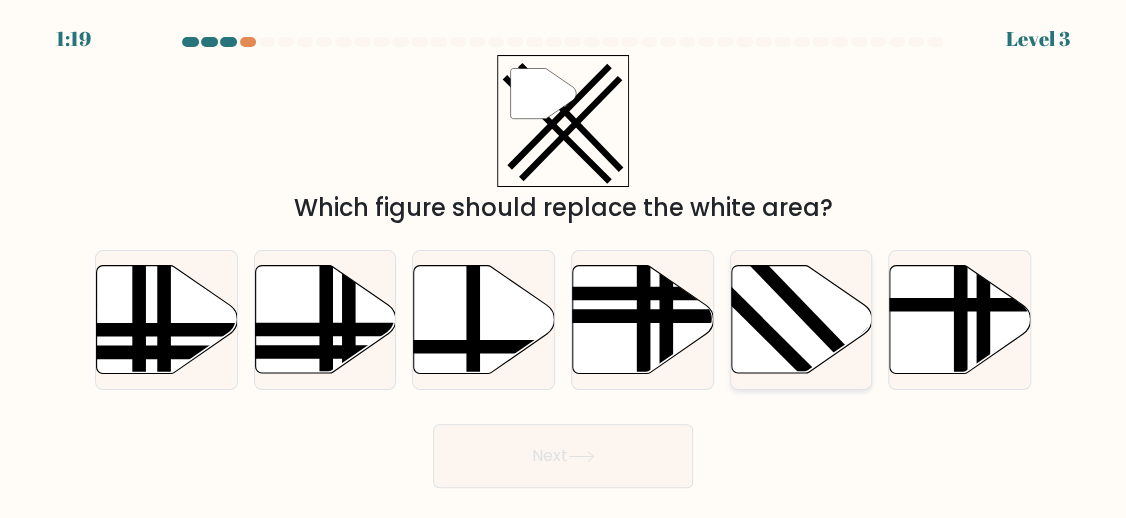 click 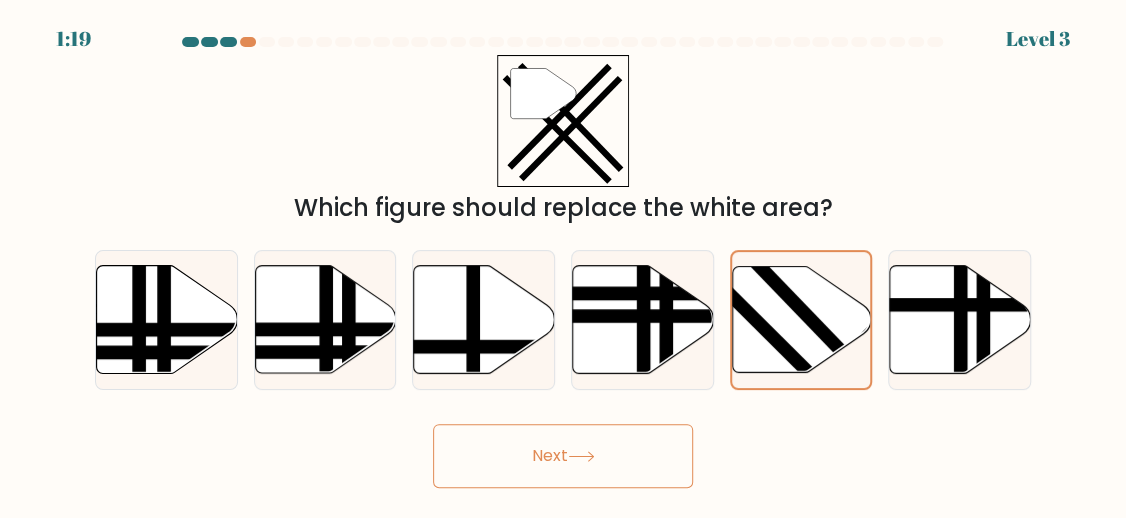 click on "Next" at bounding box center [563, 456] 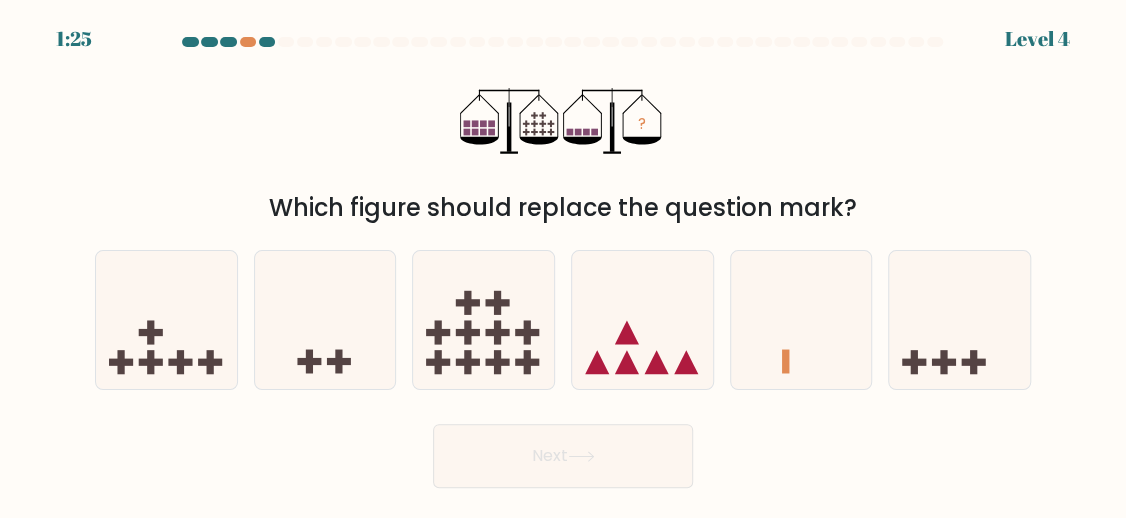 drag, startPoint x: 496, startPoint y: 381, endPoint x: 504, endPoint y: 403, distance: 23.409399 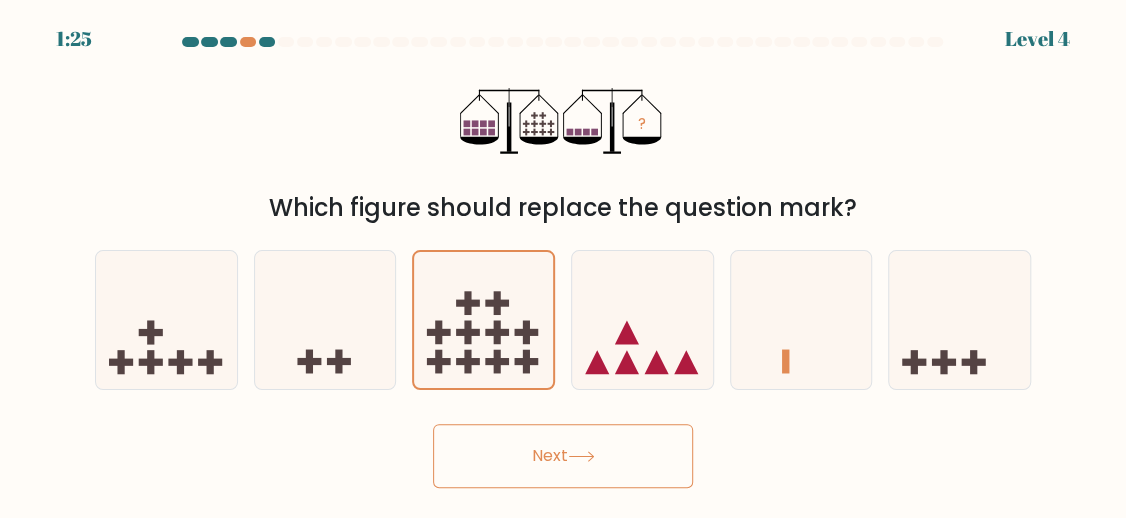 click on "Next" at bounding box center (563, 456) 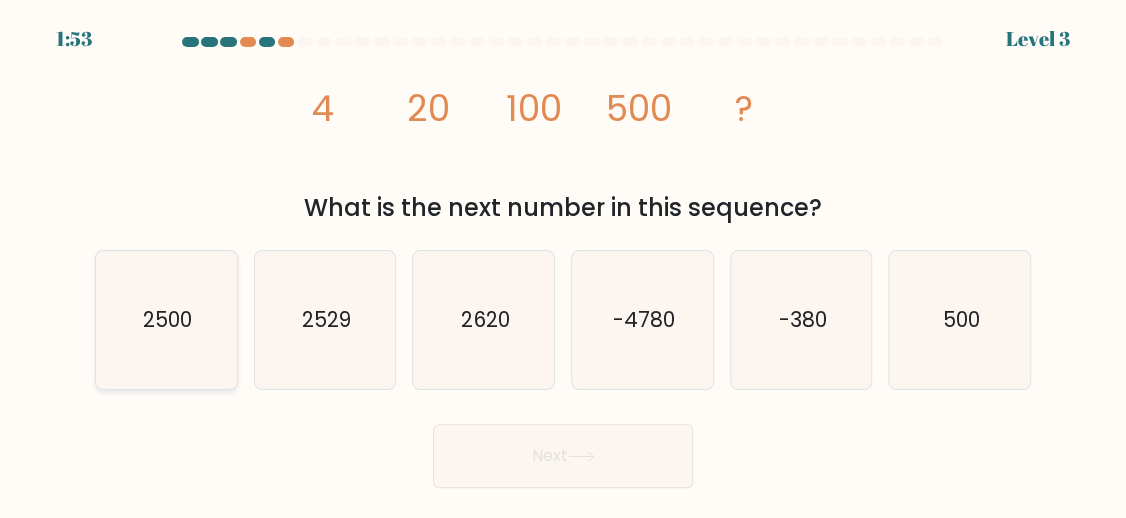 click on "2500" 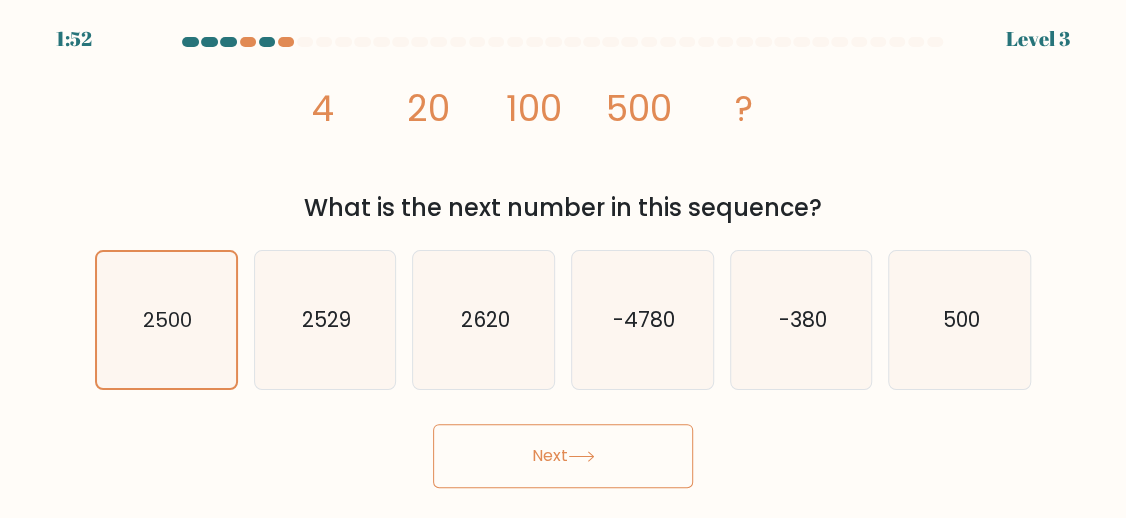 click on "Next" at bounding box center [563, 456] 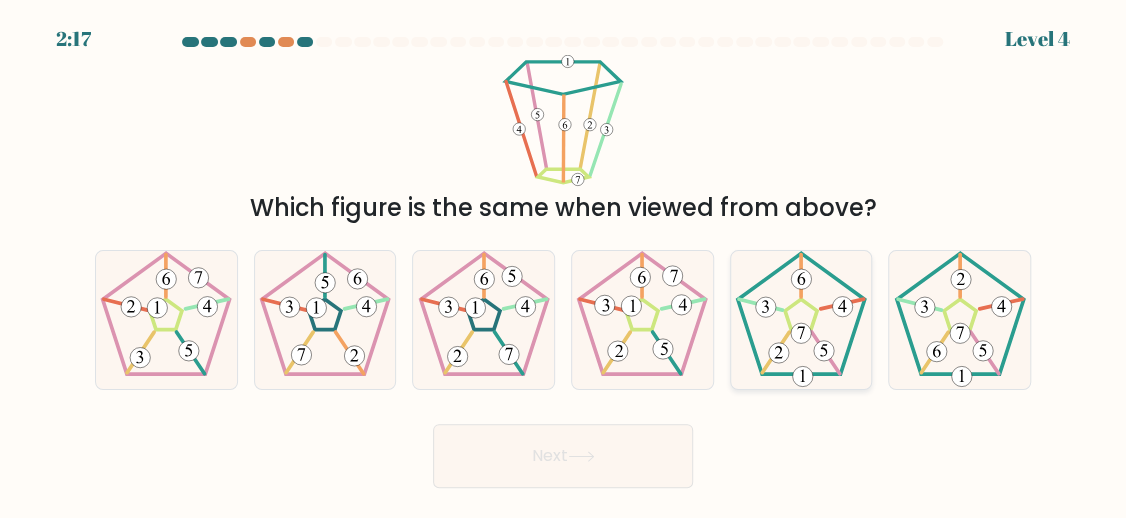 click 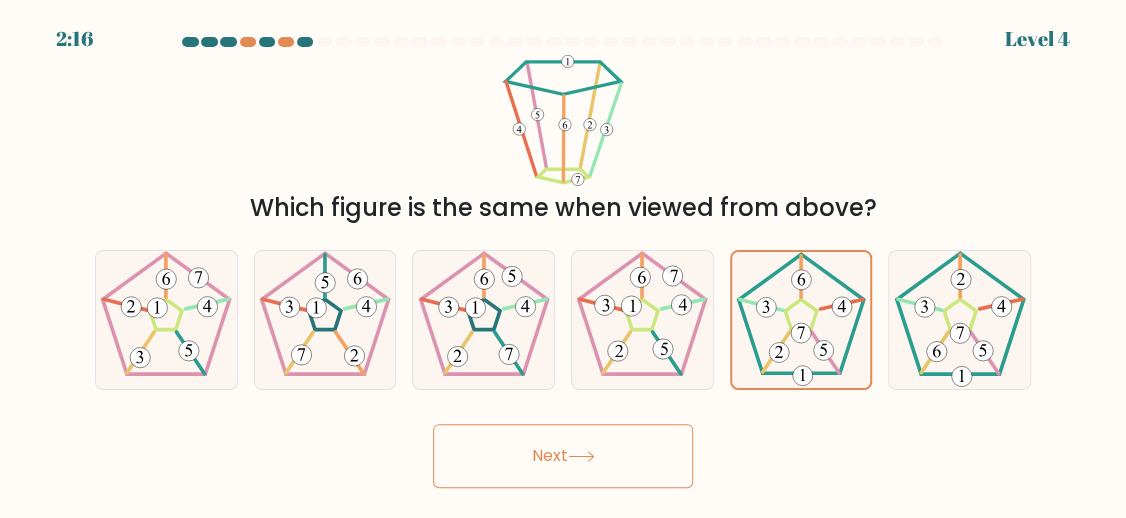 click on "Next" at bounding box center [563, 456] 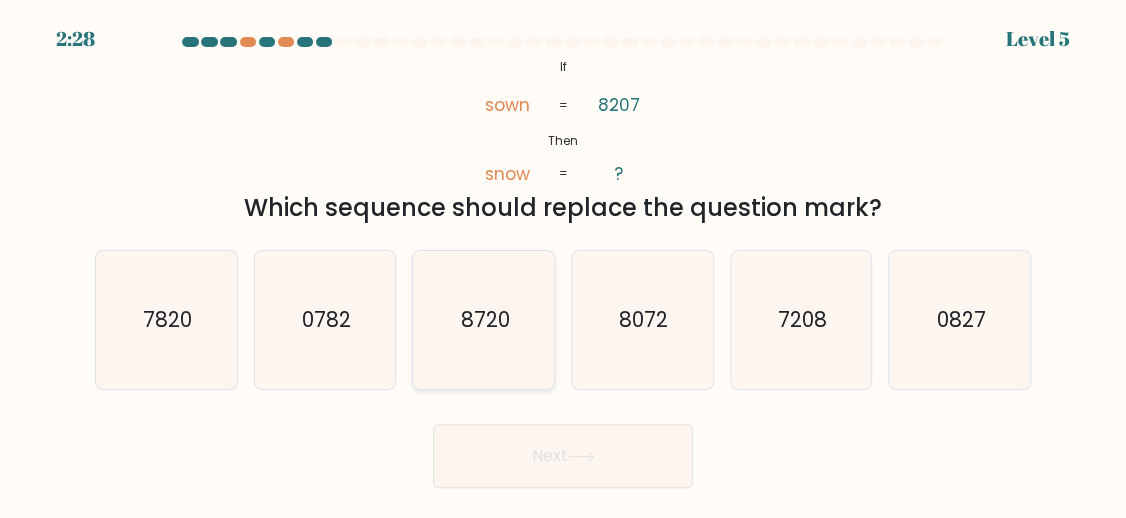 click on "8720" 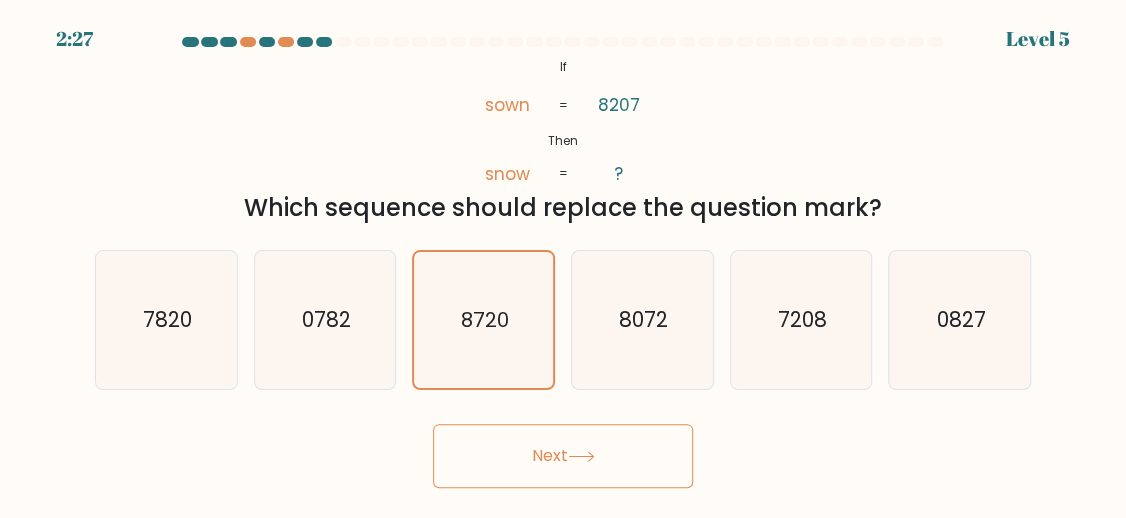 click on "Next" at bounding box center [563, 456] 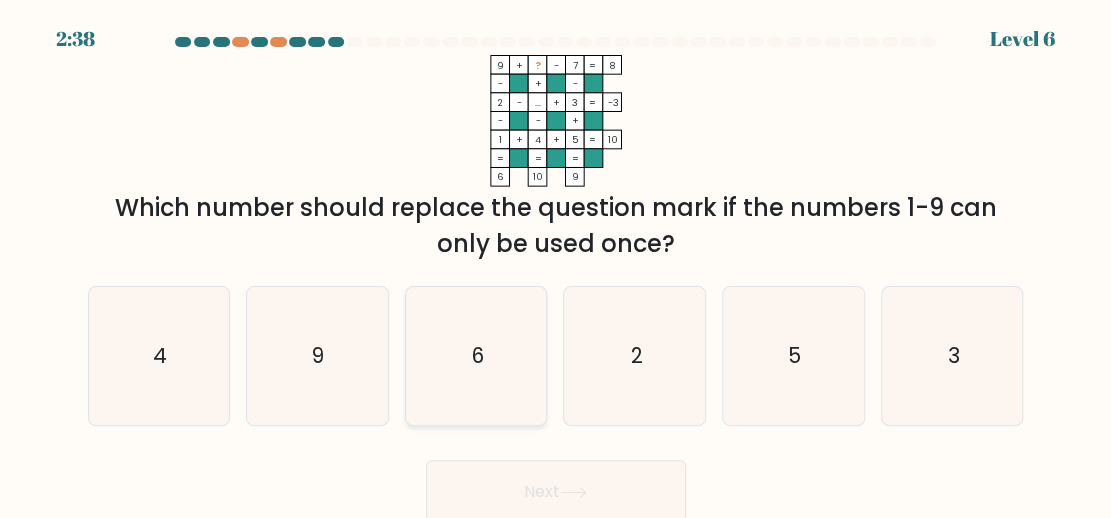 scroll, scrollTop: 5, scrollLeft: 0, axis: vertical 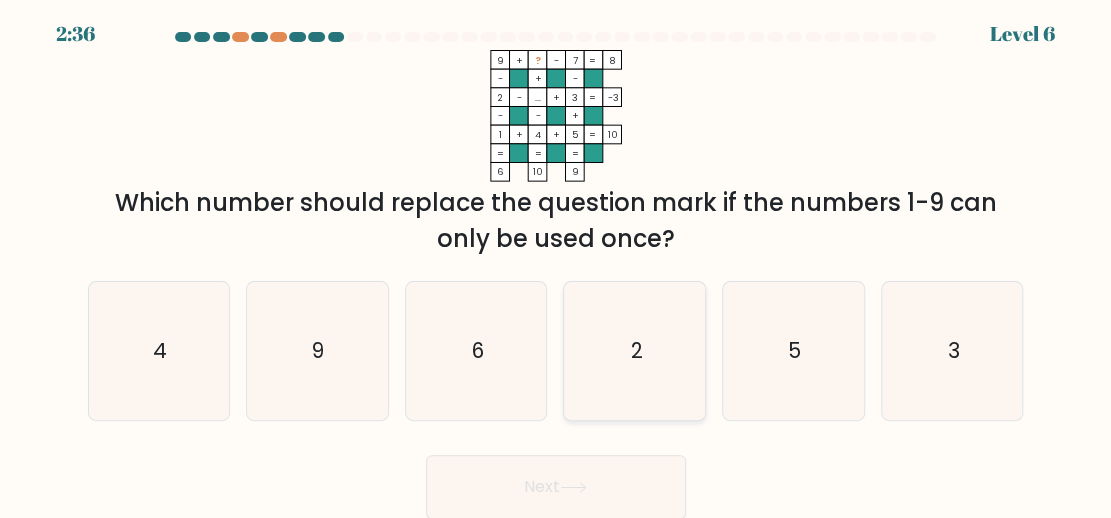 click on "2" 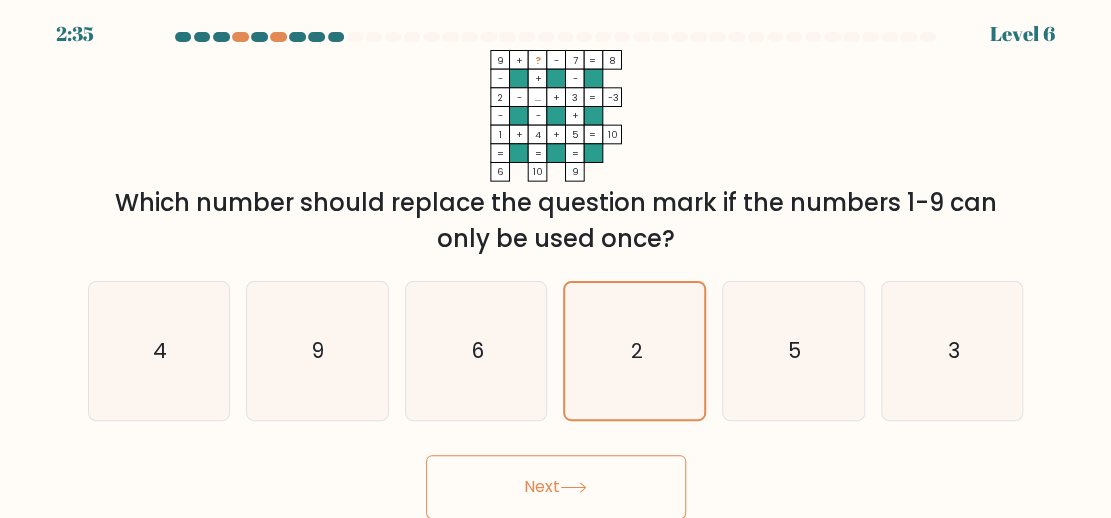 click on "Next" at bounding box center [556, 487] 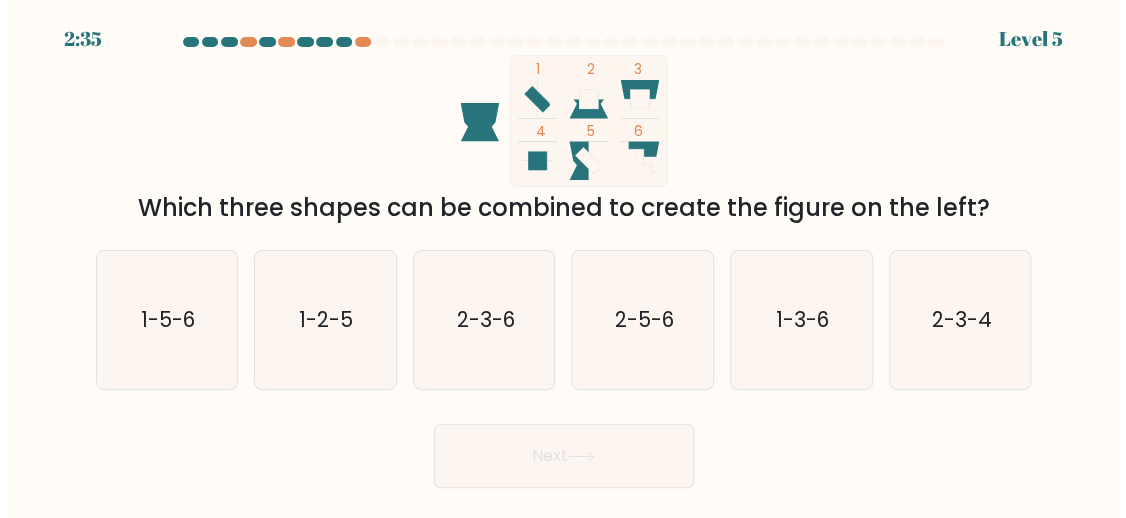scroll, scrollTop: 0, scrollLeft: 0, axis: both 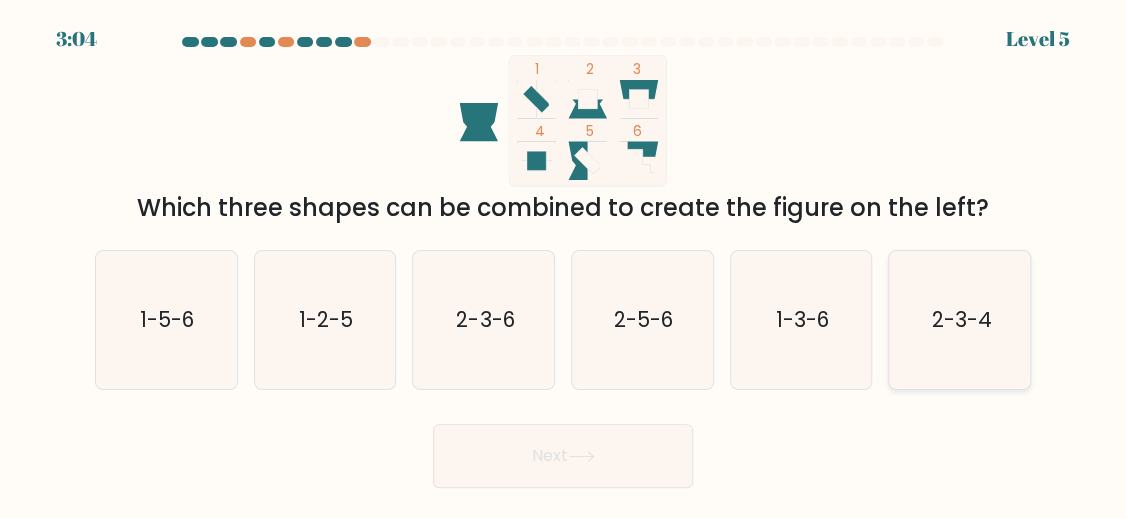 click on "2-3-4" 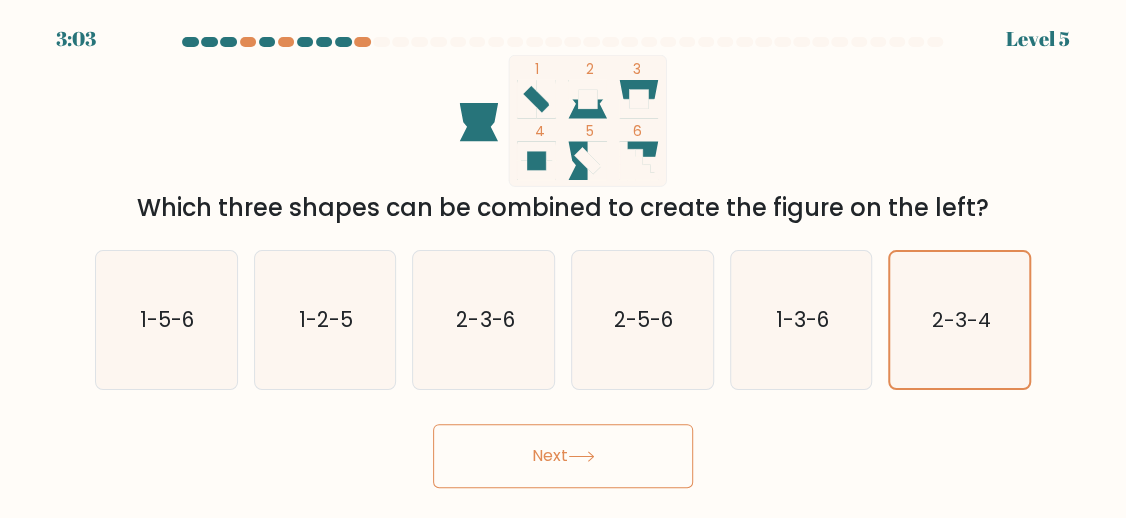 click on "Next" at bounding box center [563, 456] 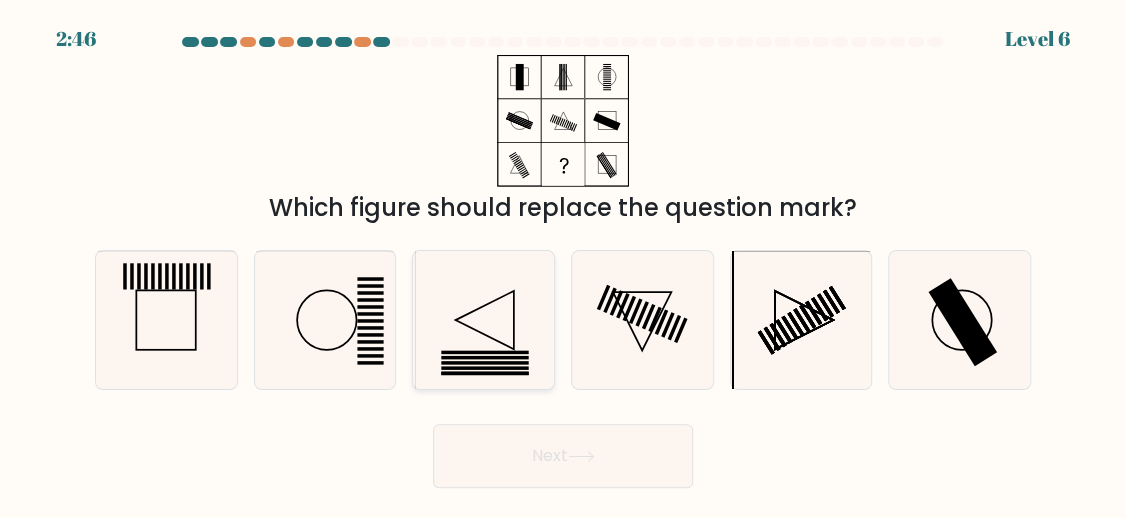 click 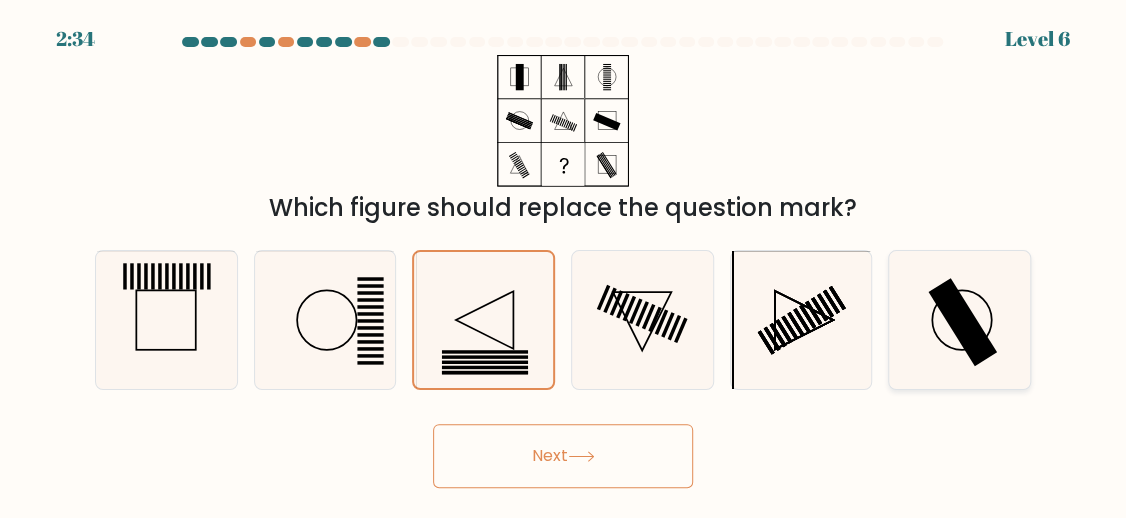 click 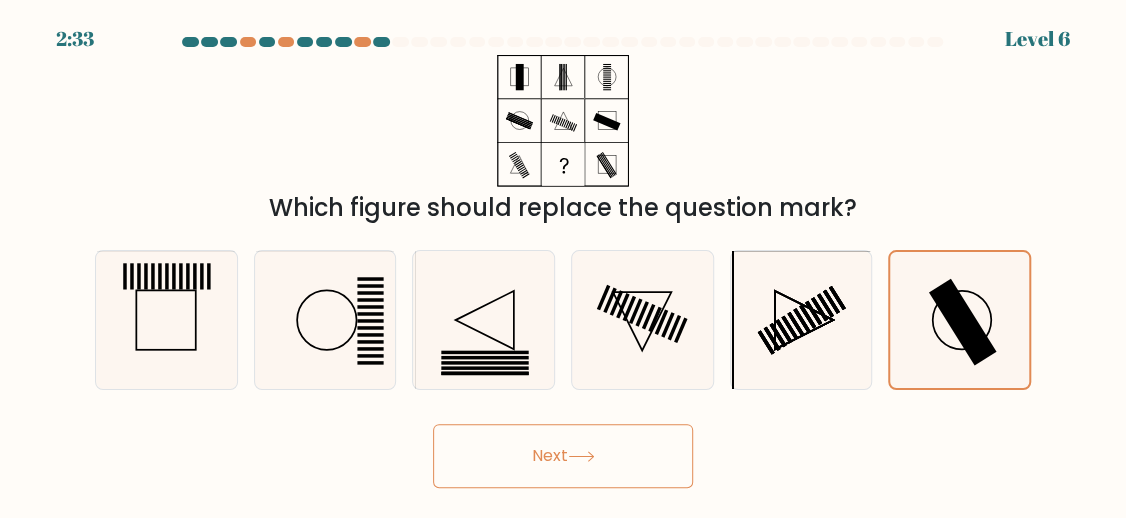 click on "Next" at bounding box center (563, 456) 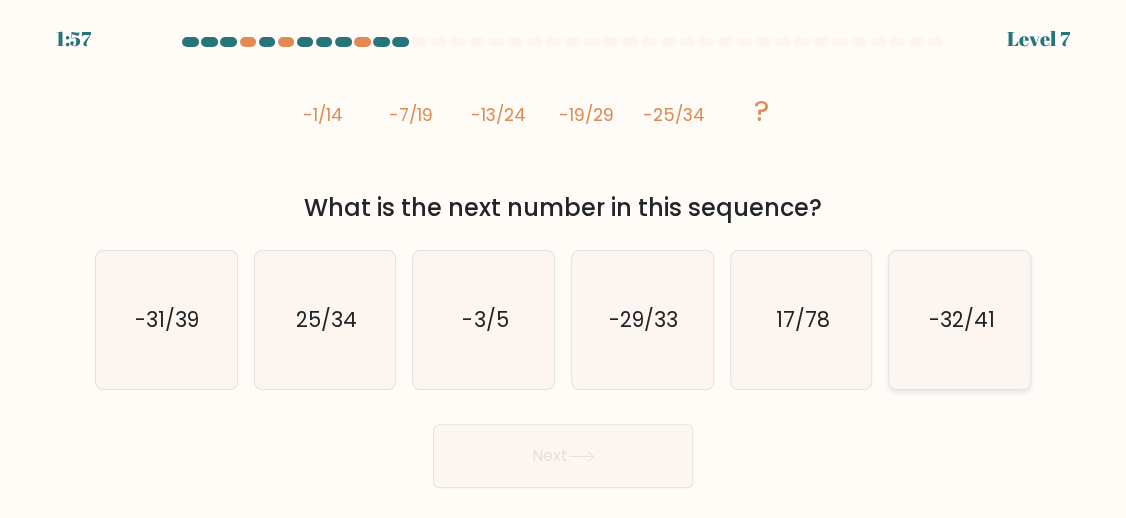 click on "-32/41" 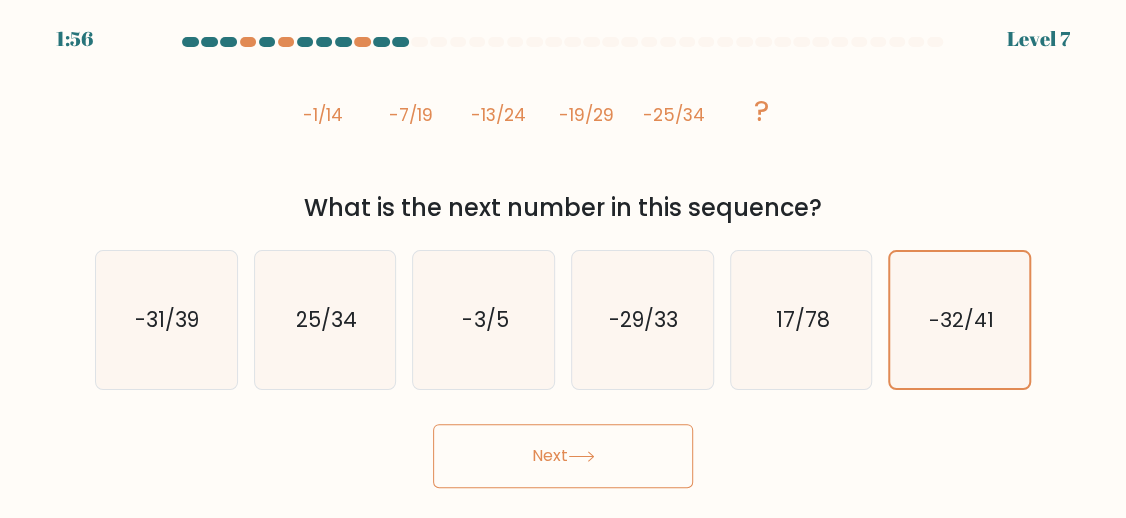 click on "Next" at bounding box center (563, 456) 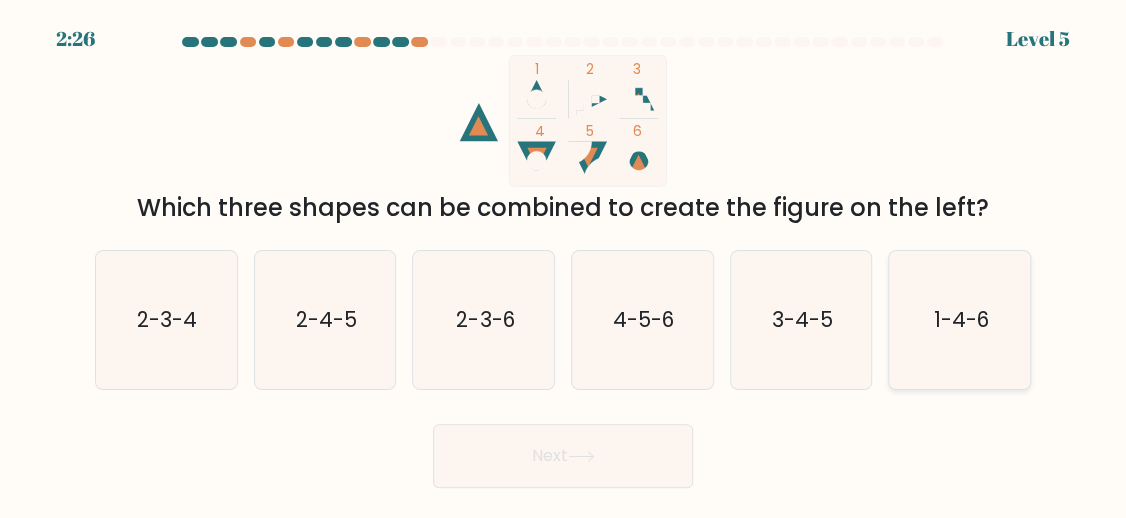 click on "1-4-6" 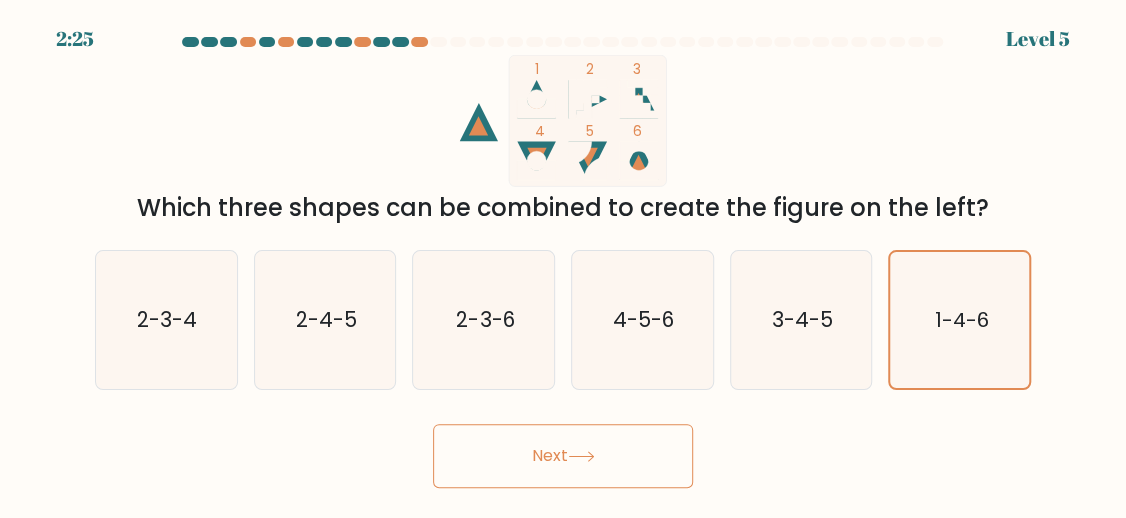 click on "Next" at bounding box center [563, 456] 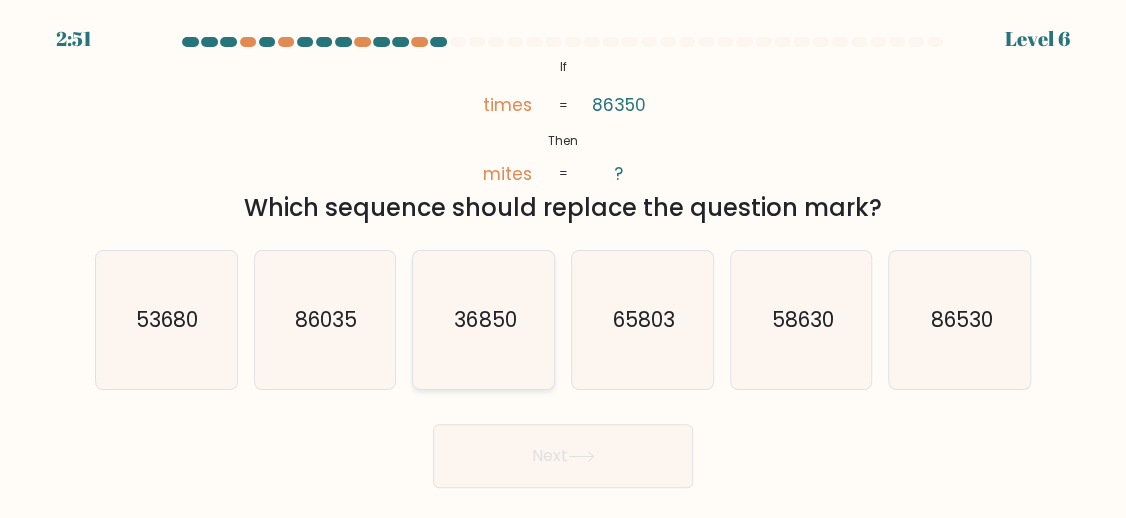 click on "36850" 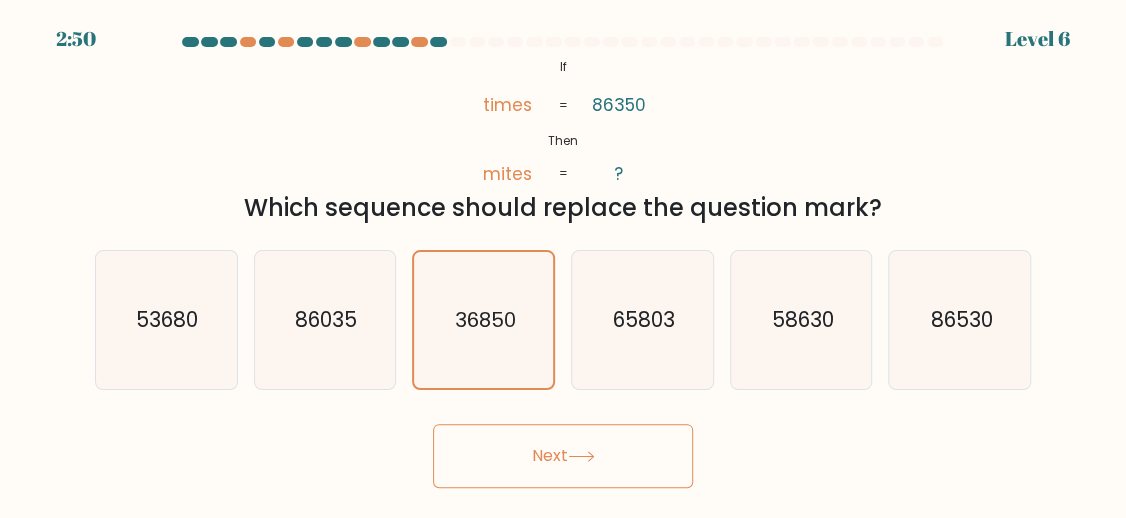 click on "Next" at bounding box center [563, 456] 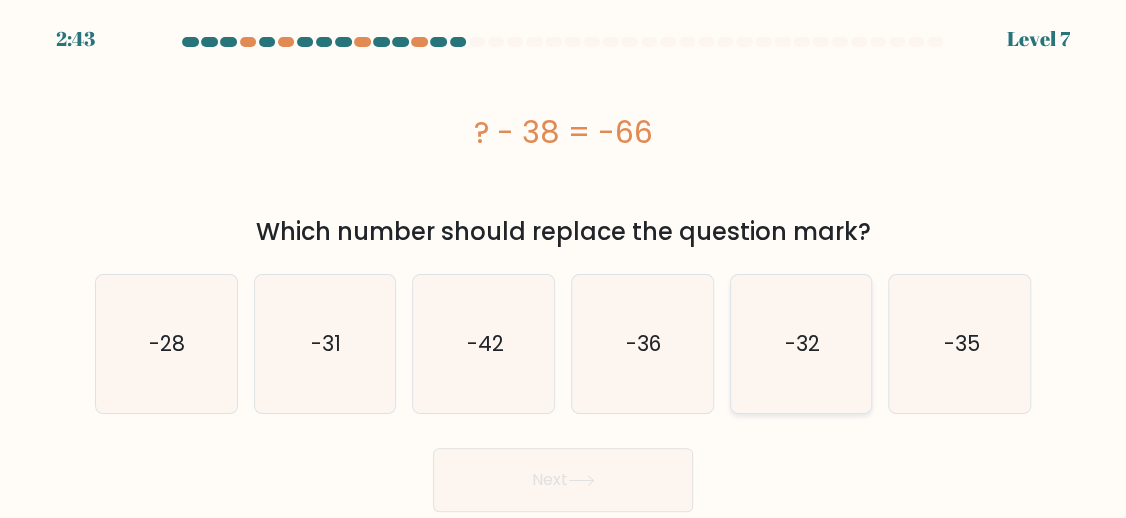 drag, startPoint x: 826, startPoint y: 361, endPoint x: 819, endPoint y: 381, distance: 21.189621 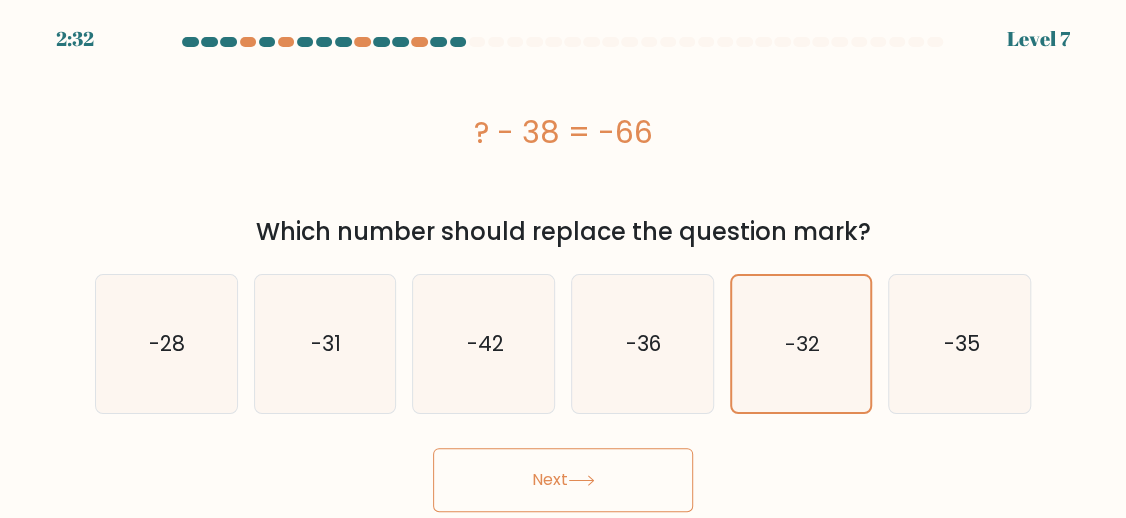 click on "Next" at bounding box center [563, 480] 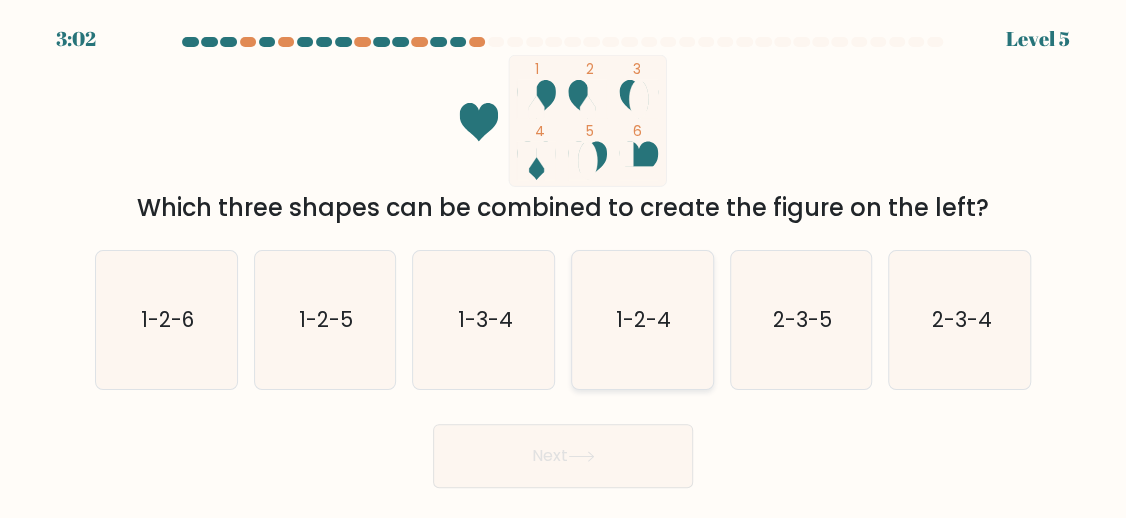 click on "1-2-4" 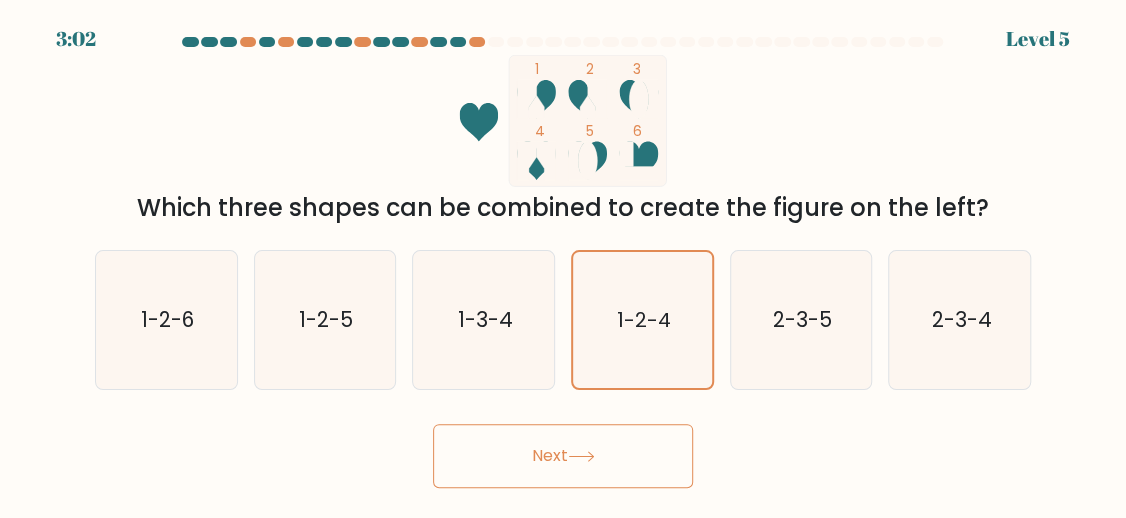 click on "Next" at bounding box center [563, 456] 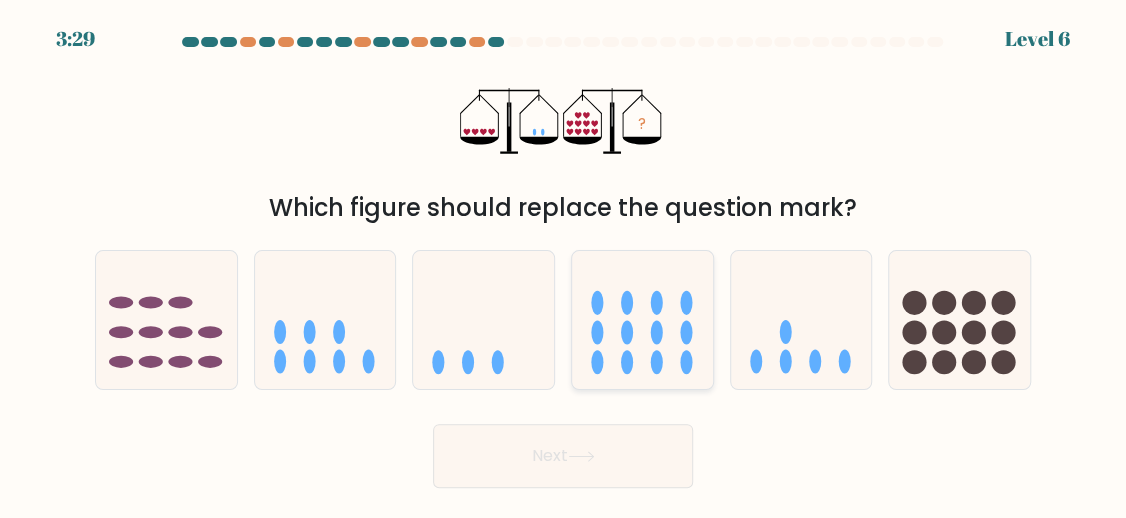 click 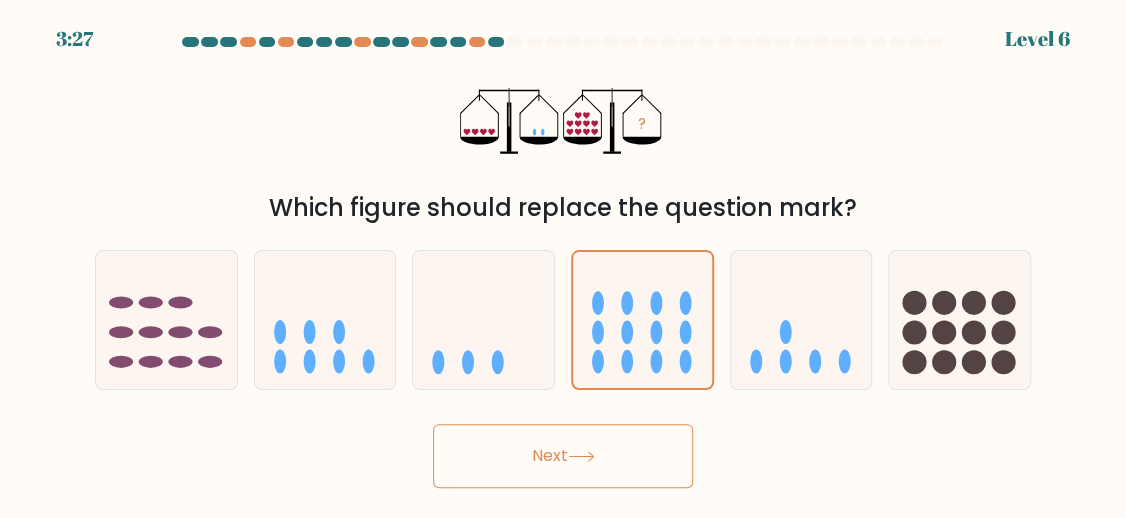click on "Next" at bounding box center [563, 456] 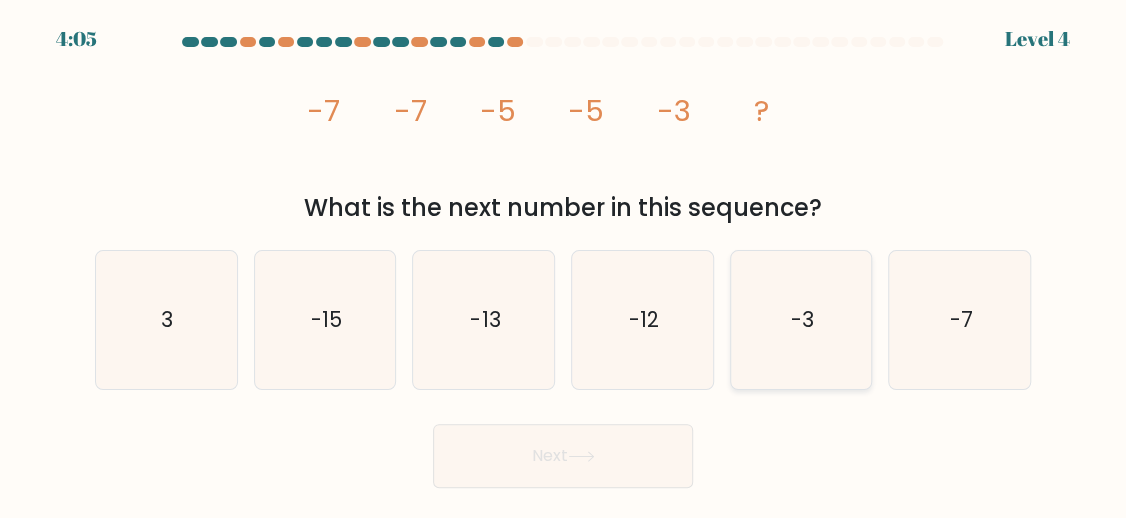 click on "-3" 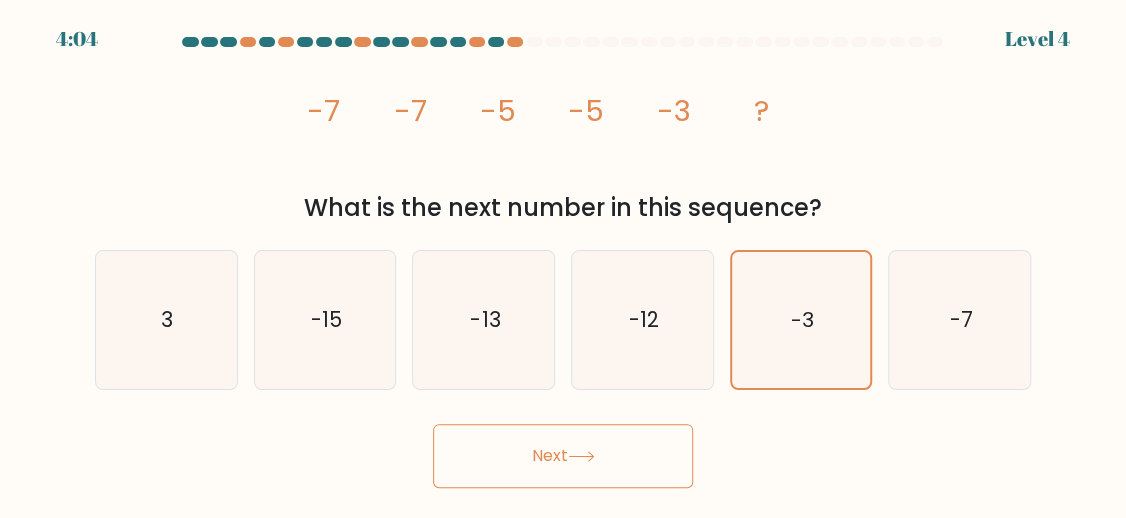 click on "Next" at bounding box center (563, 456) 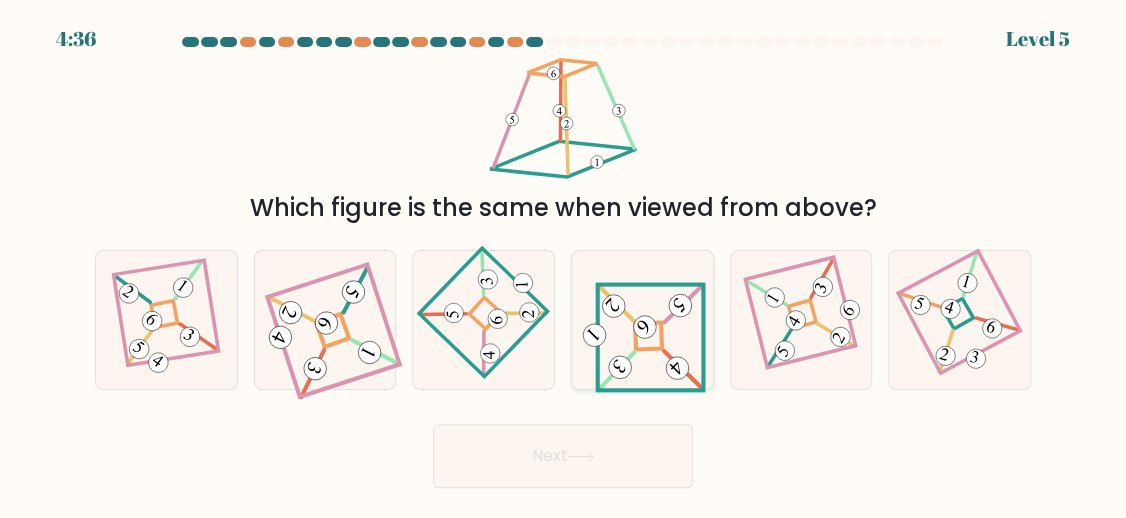 click at bounding box center [642, 320] 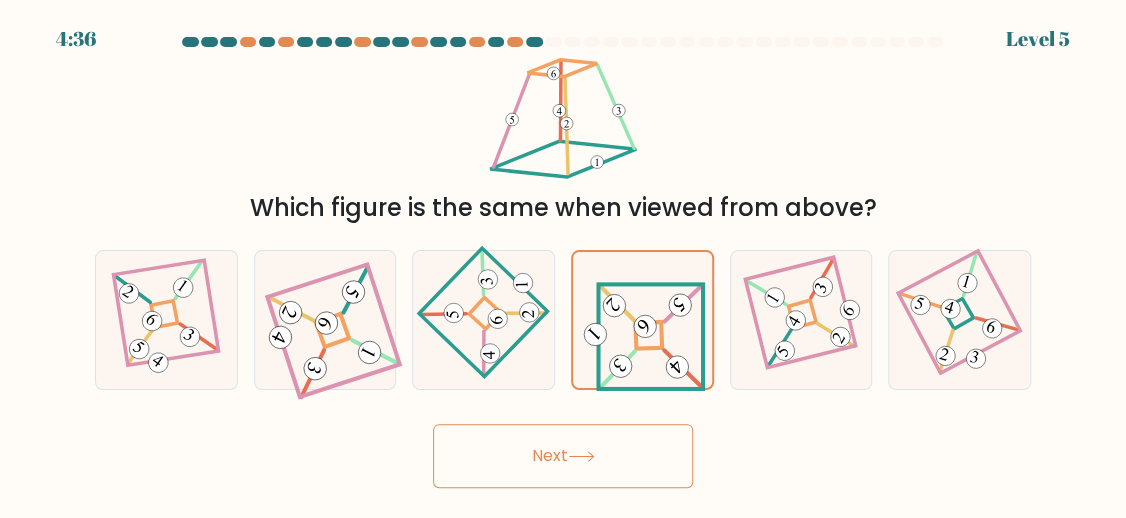click on "Next" at bounding box center (563, 456) 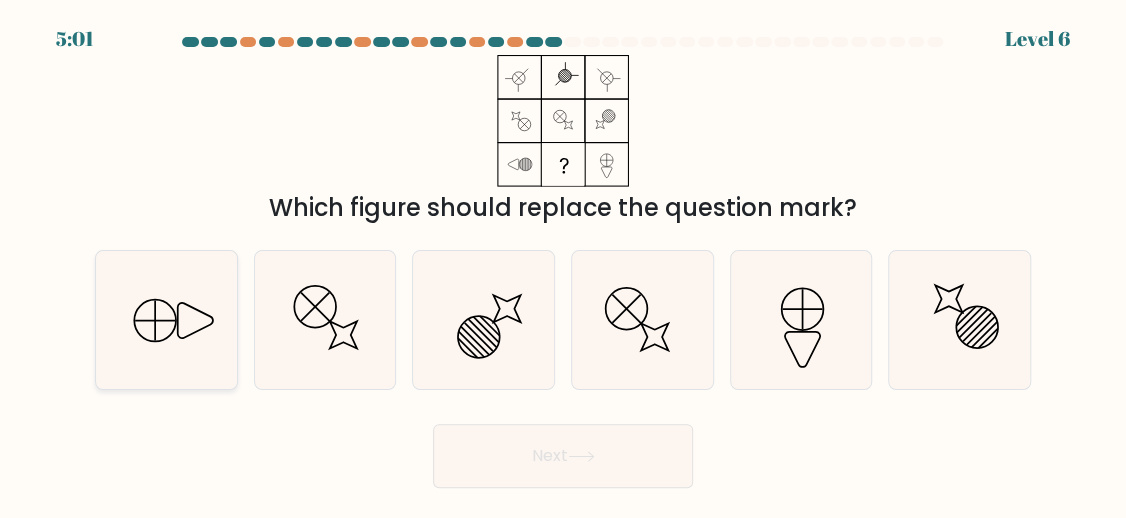 click 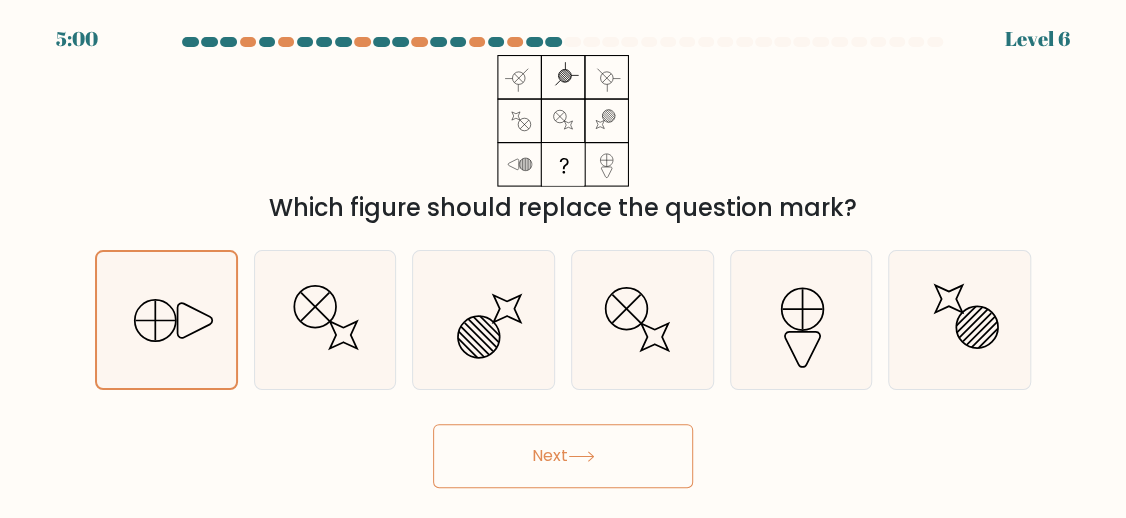 click on "Next" at bounding box center (563, 456) 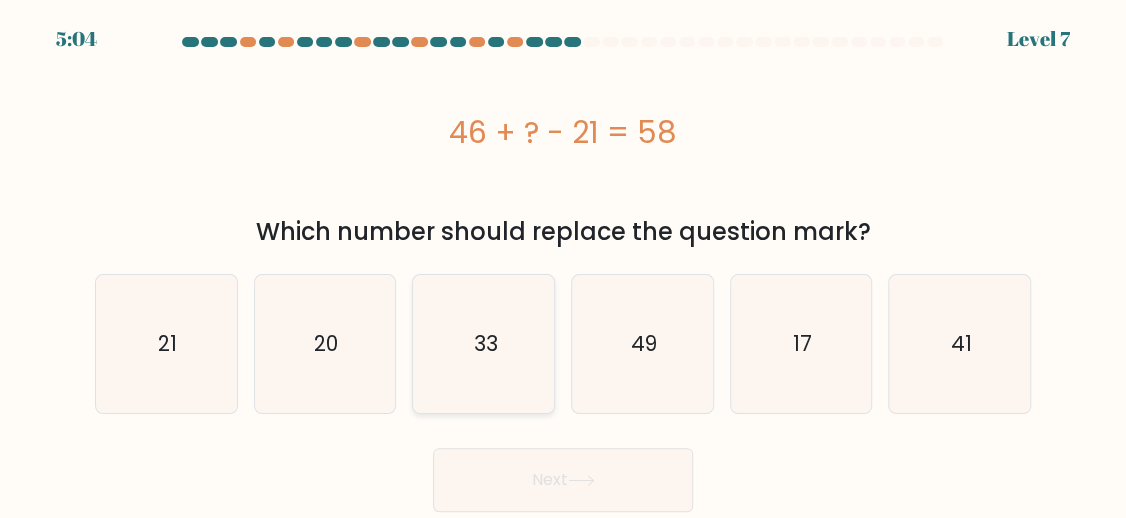 click on "33" 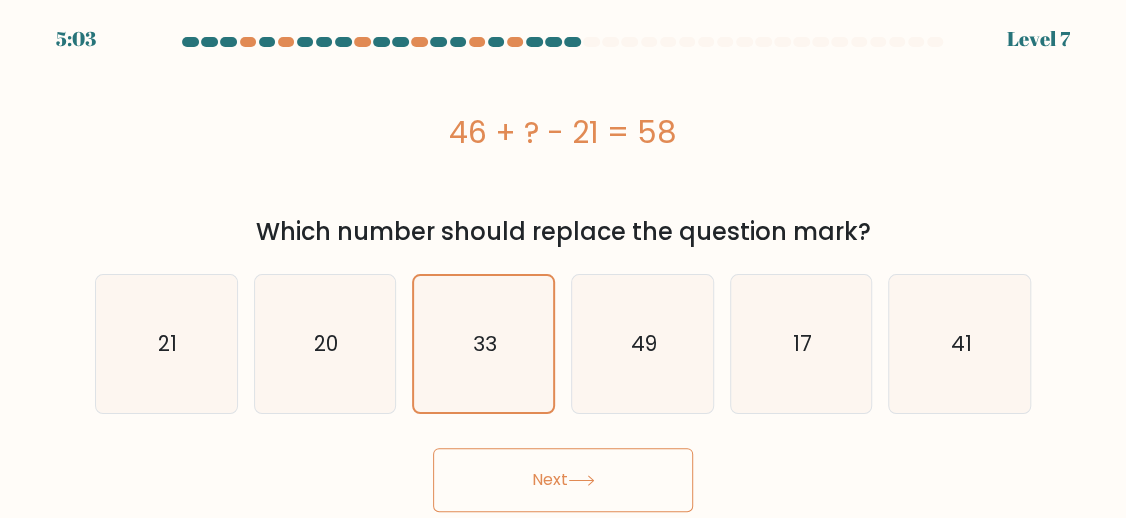 click on "Next" at bounding box center [563, 480] 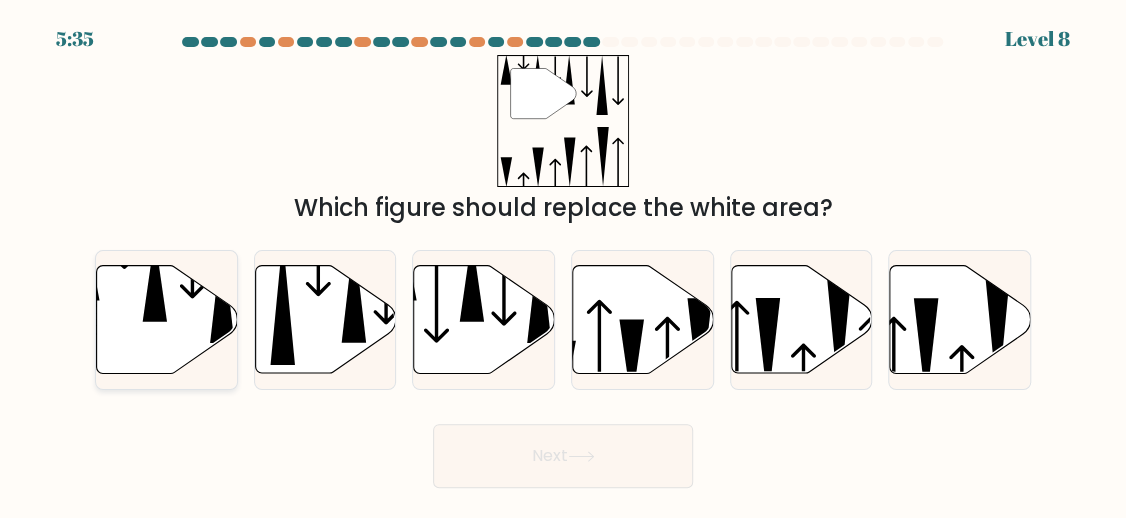 click 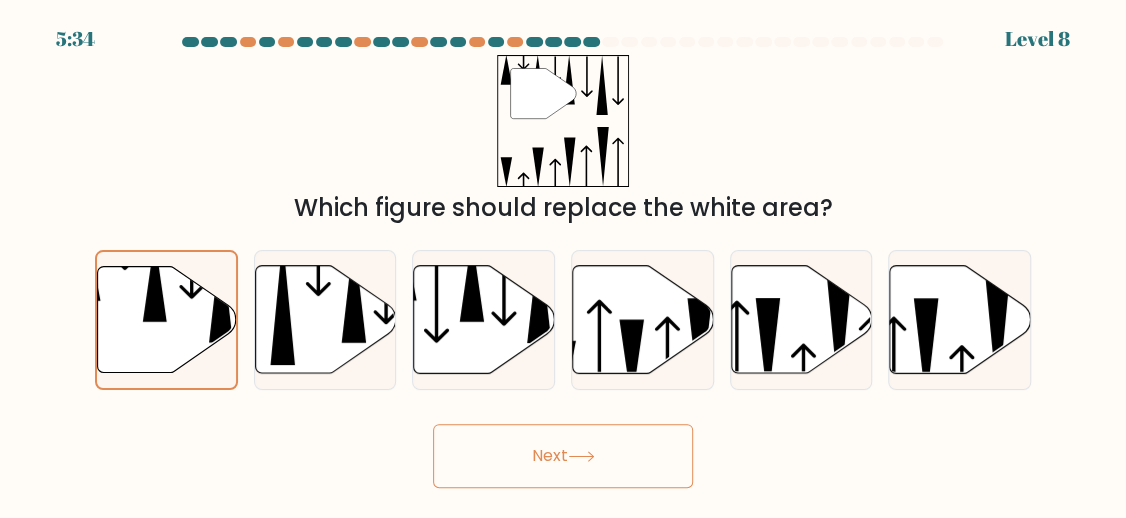 click on "Next" at bounding box center (563, 456) 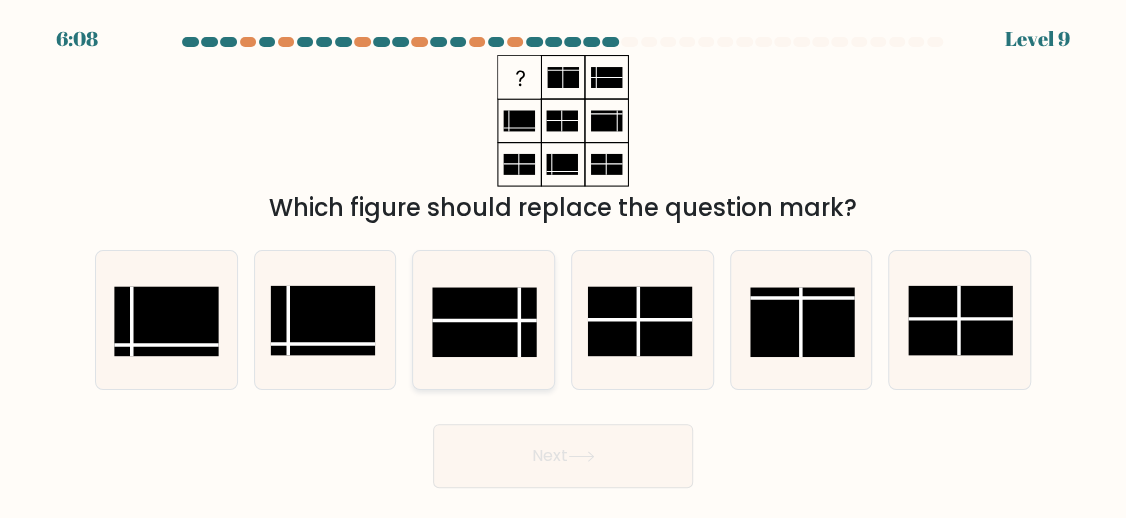 click 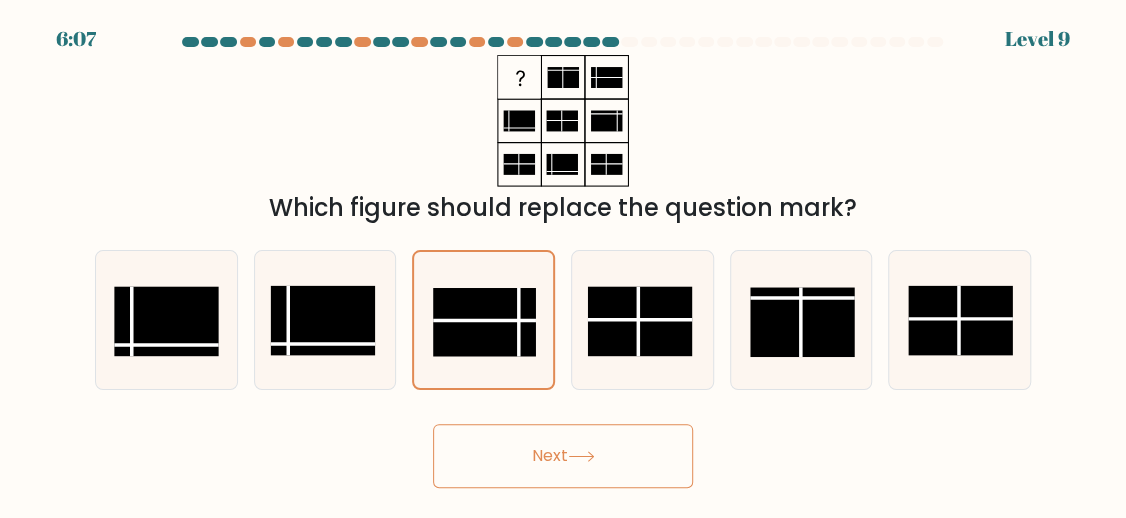 click on "Next" at bounding box center [563, 456] 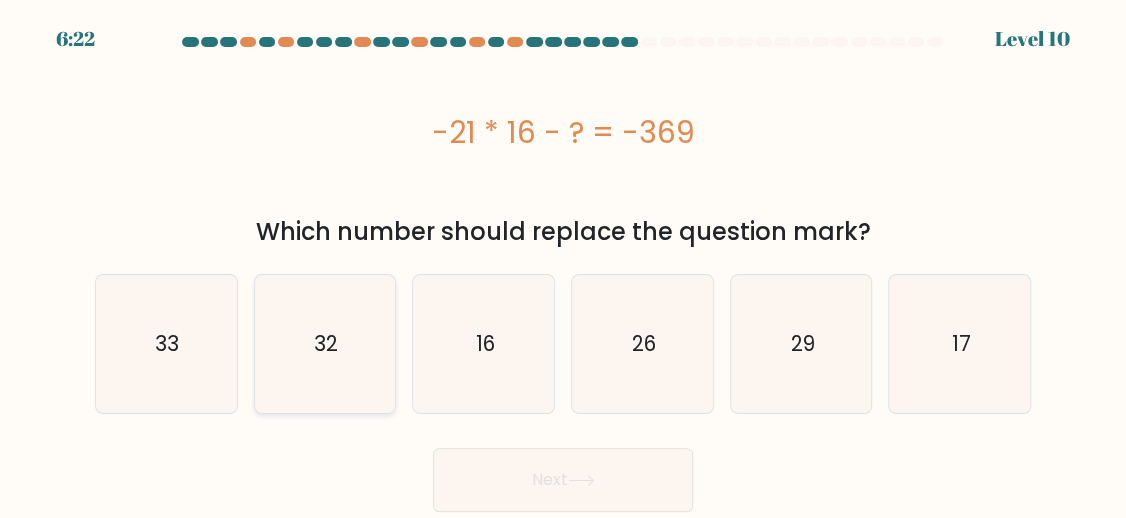 click on "32" 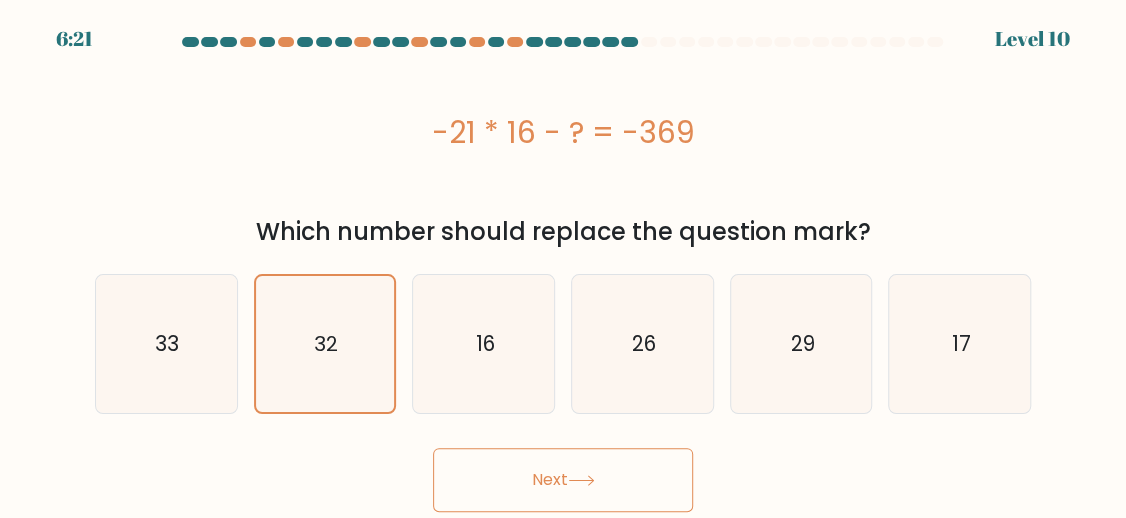click on "Next" at bounding box center (563, 480) 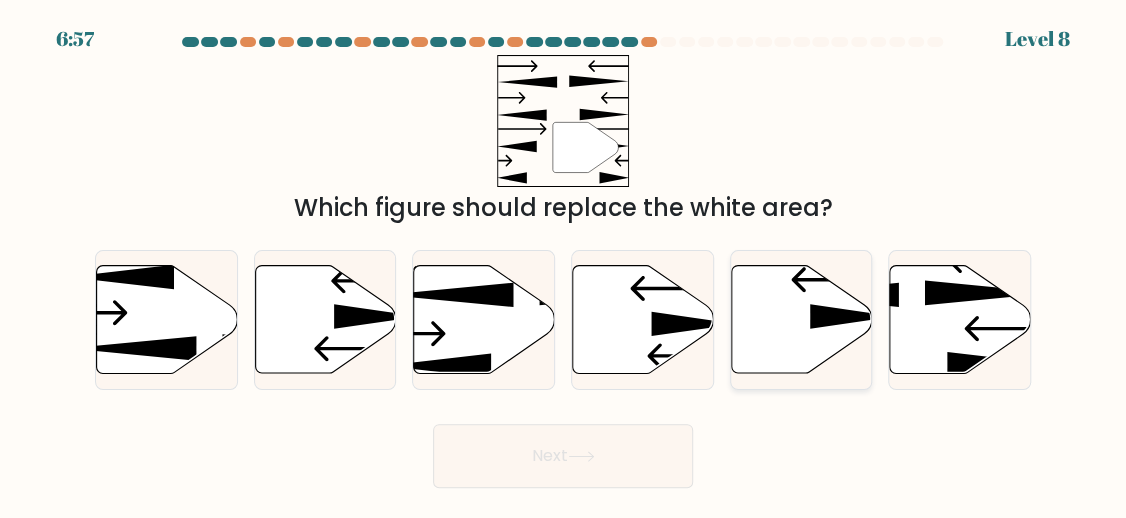 click 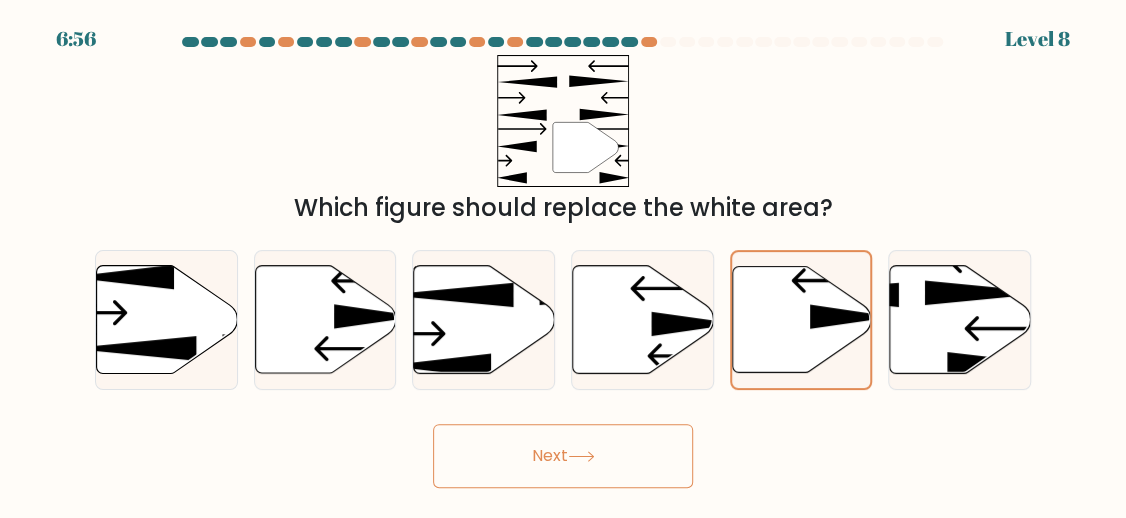 click on "Next" at bounding box center [563, 456] 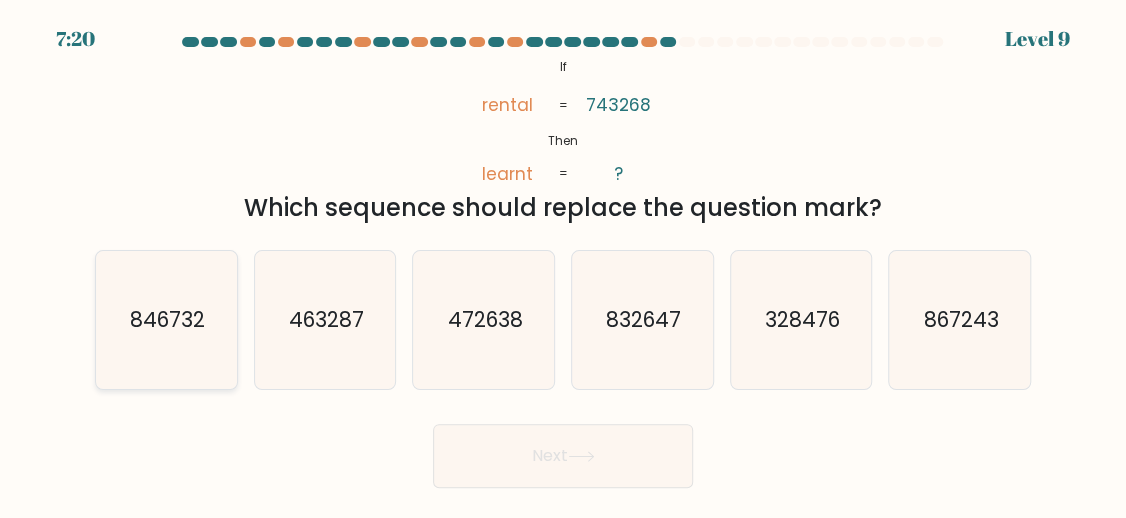 click on "846732" 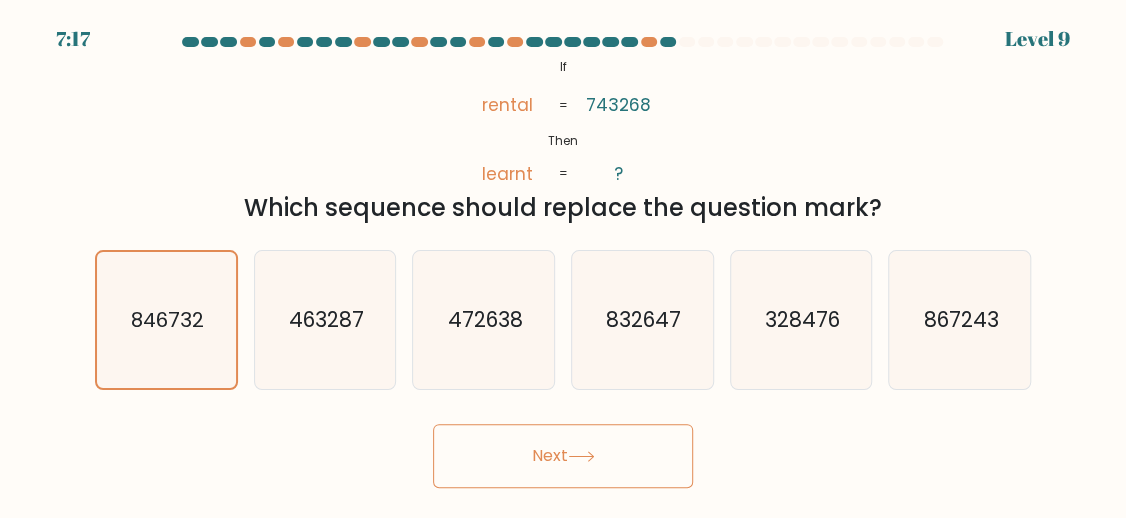 click on "Next" at bounding box center [563, 456] 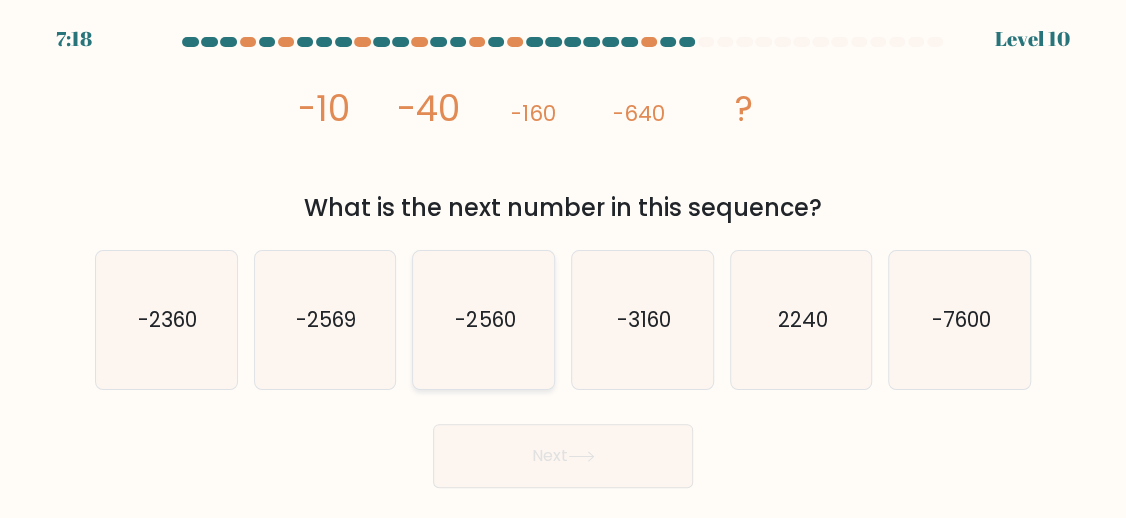 click on "-2560" 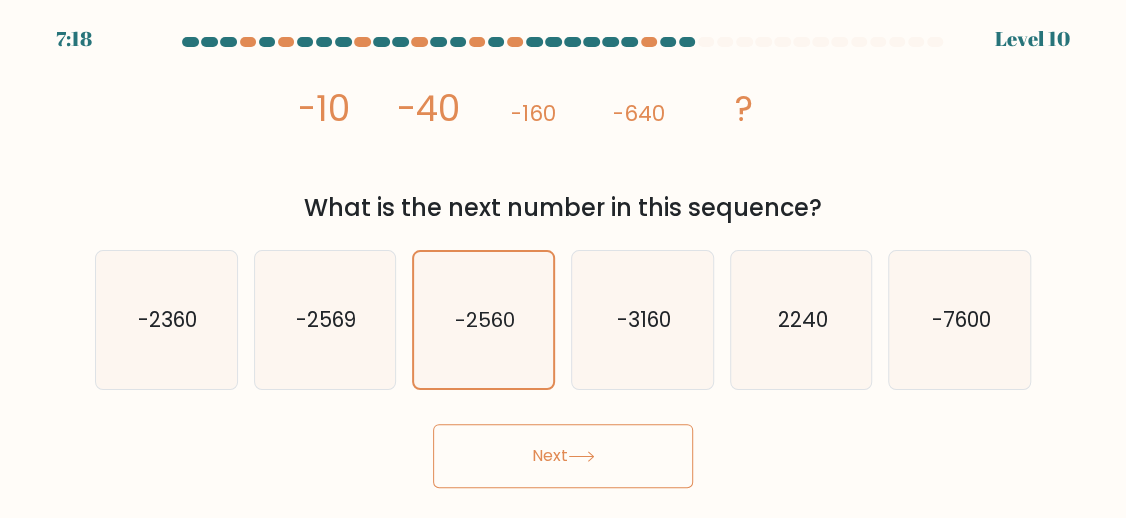 click on "Next" at bounding box center (563, 456) 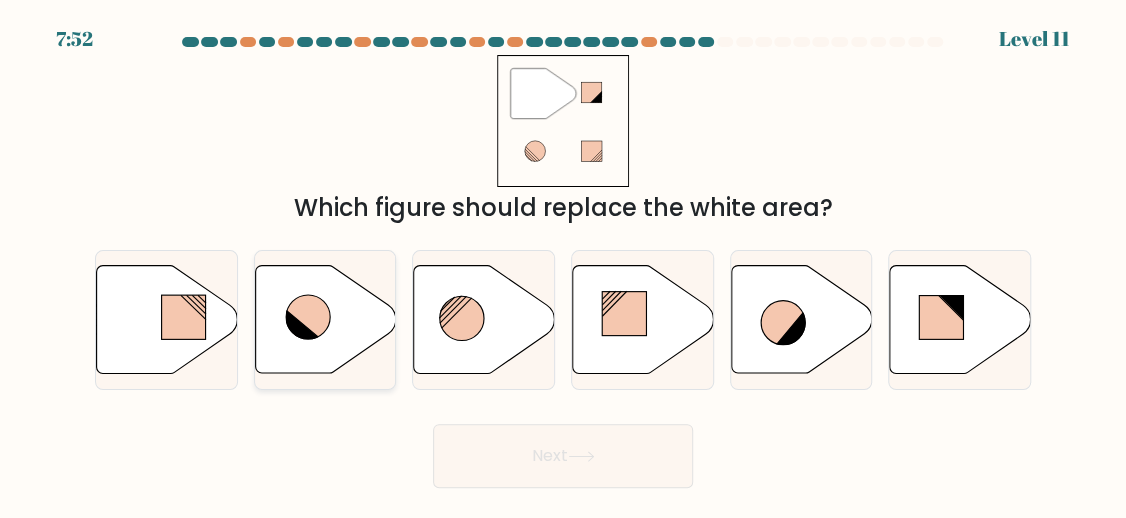 click 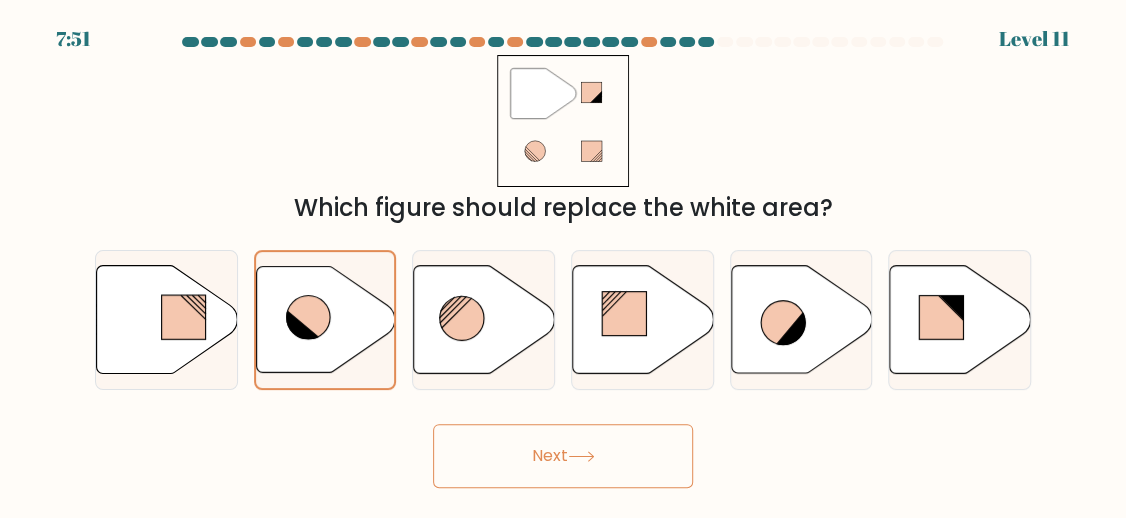 click on "Next" at bounding box center (563, 456) 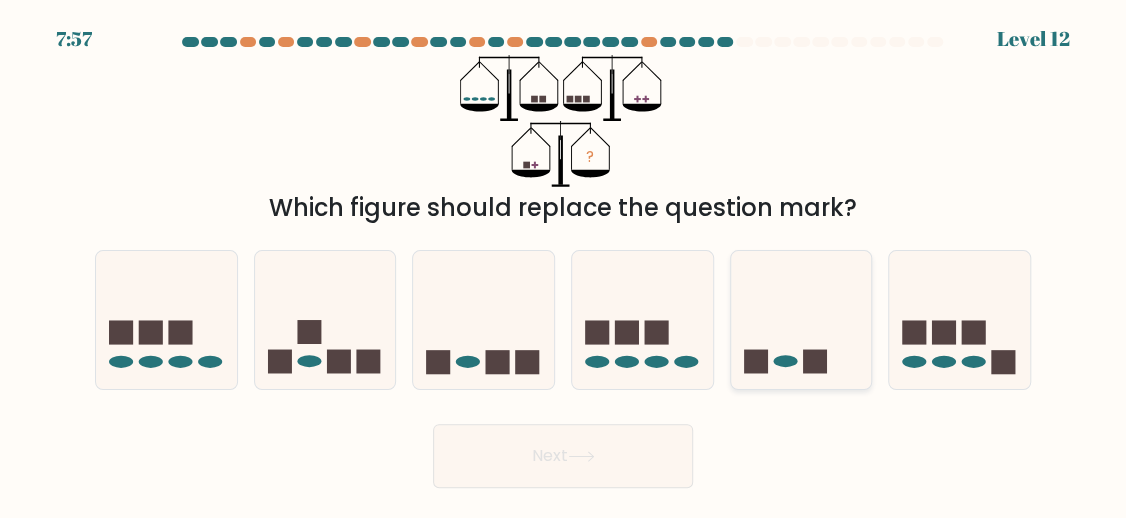 click 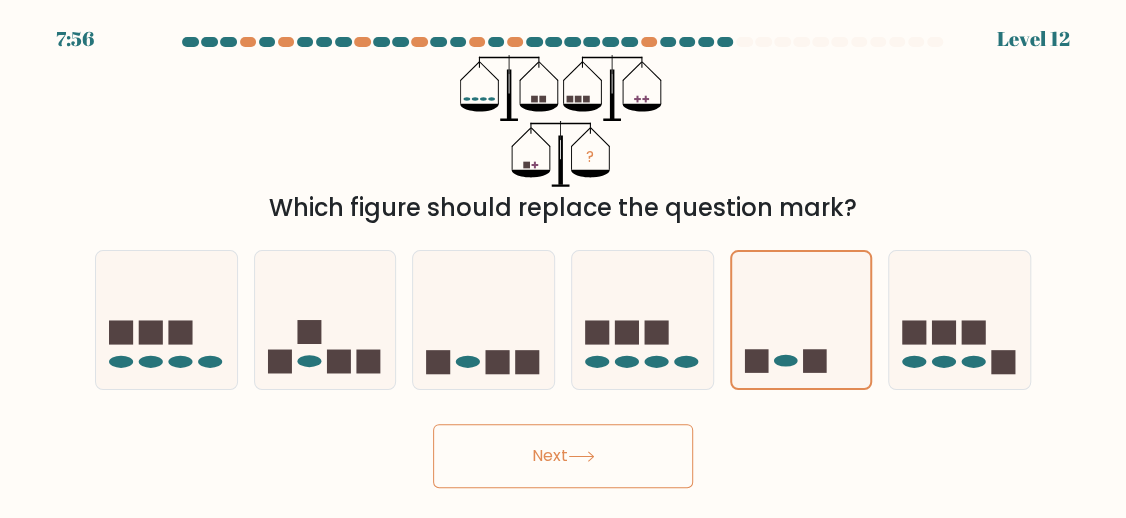 click on "Next" at bounding box center (563, 456) 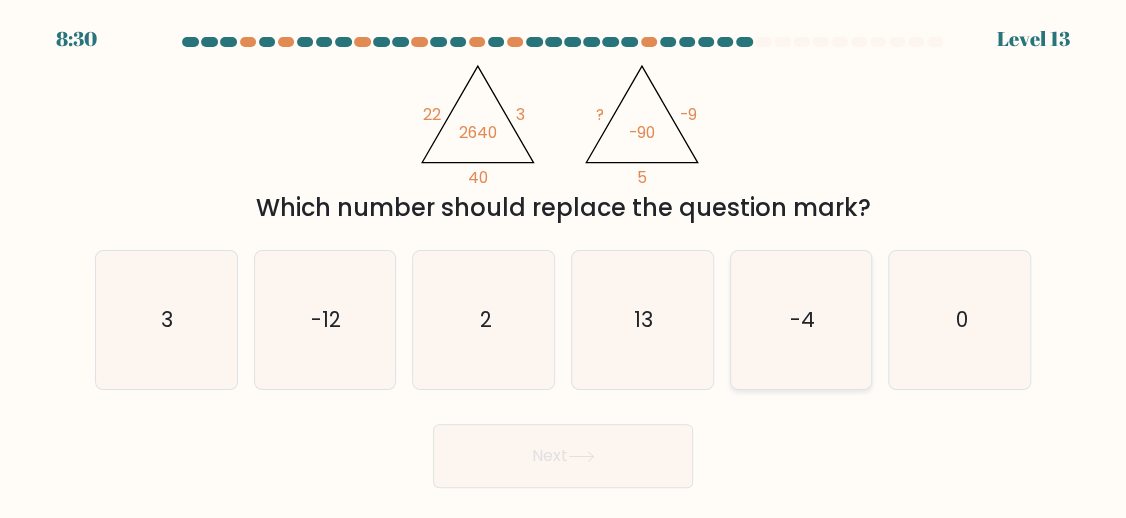 click on "-4" 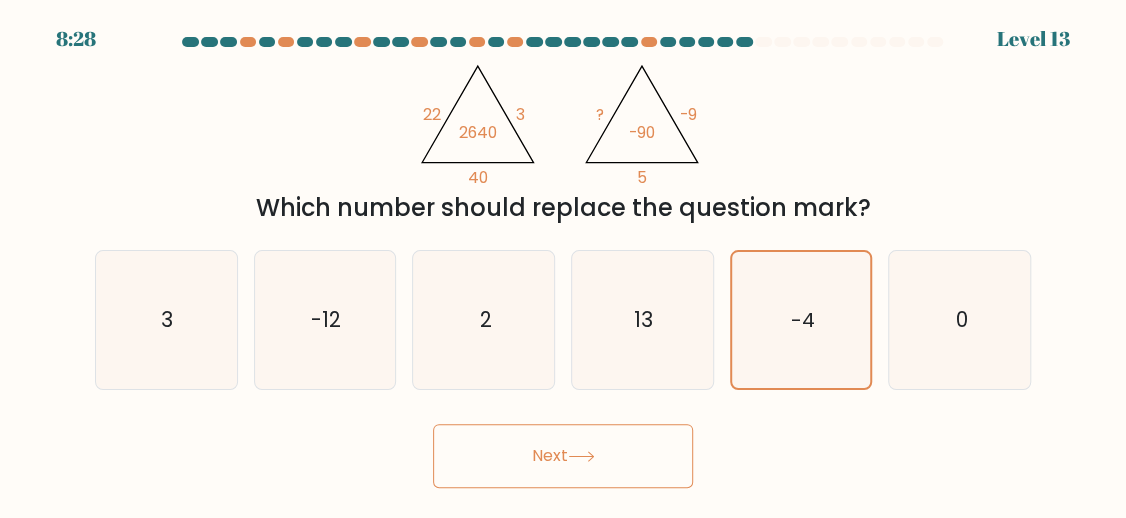 click on "Next" at bounding box center [563, 456] 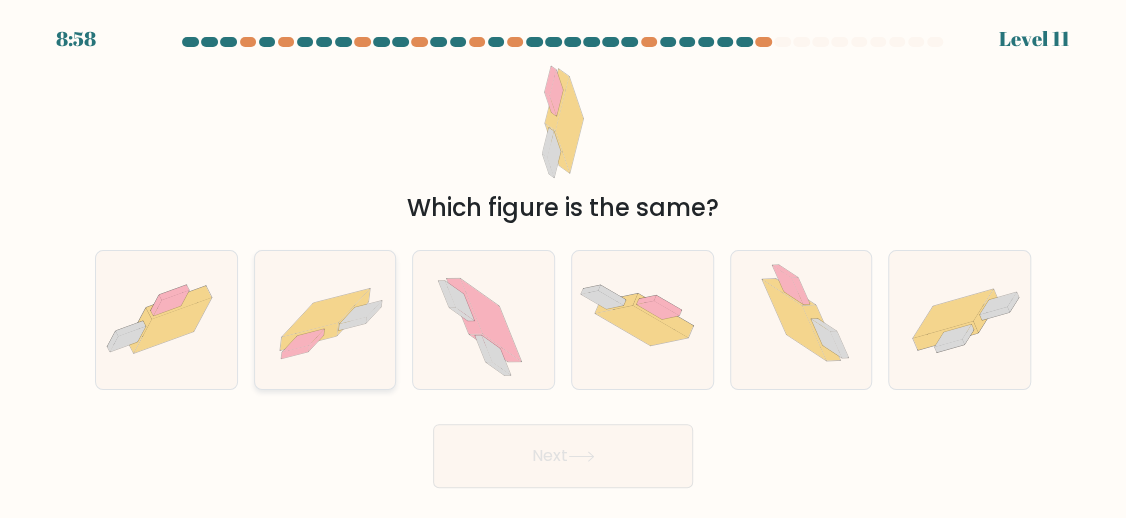 click 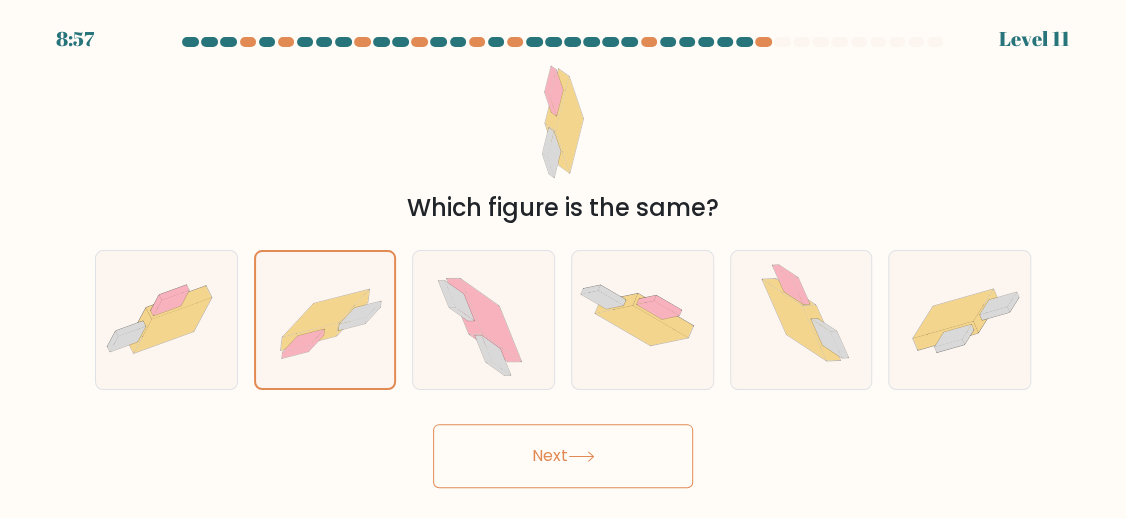 click on "Next" at bounding box center (563, 456) 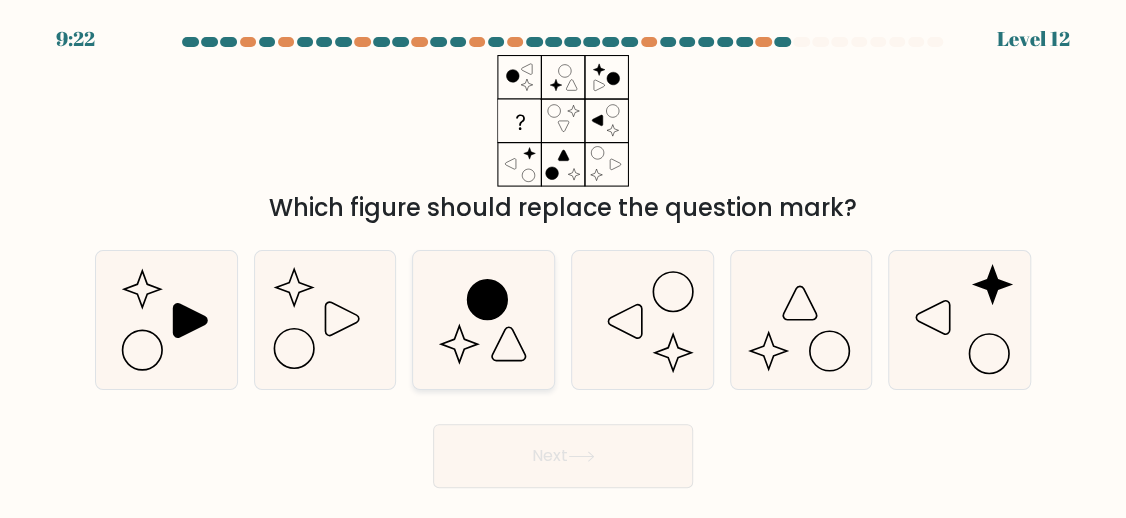 click 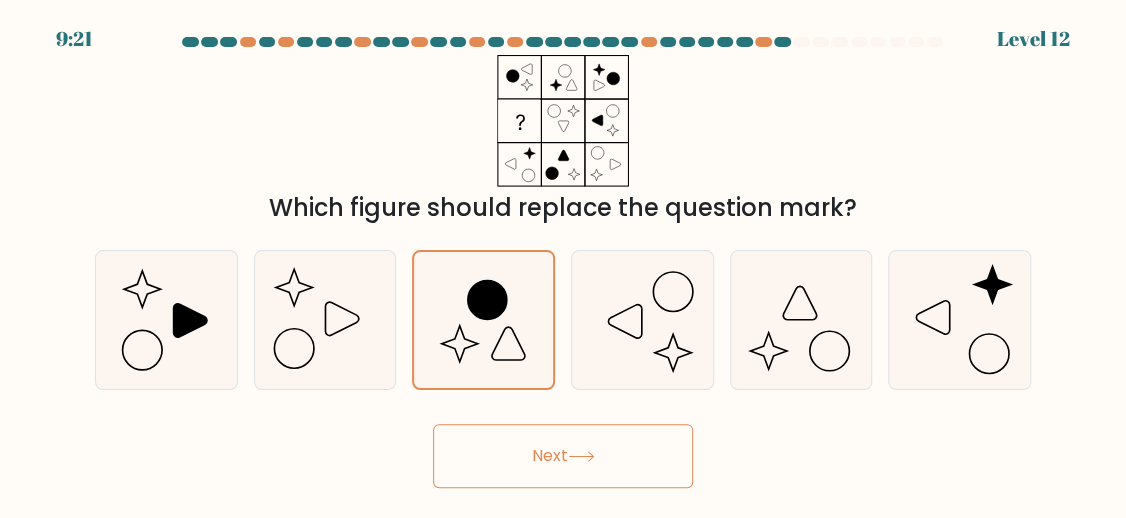 click on "Next" at bounding box center (563, 456) 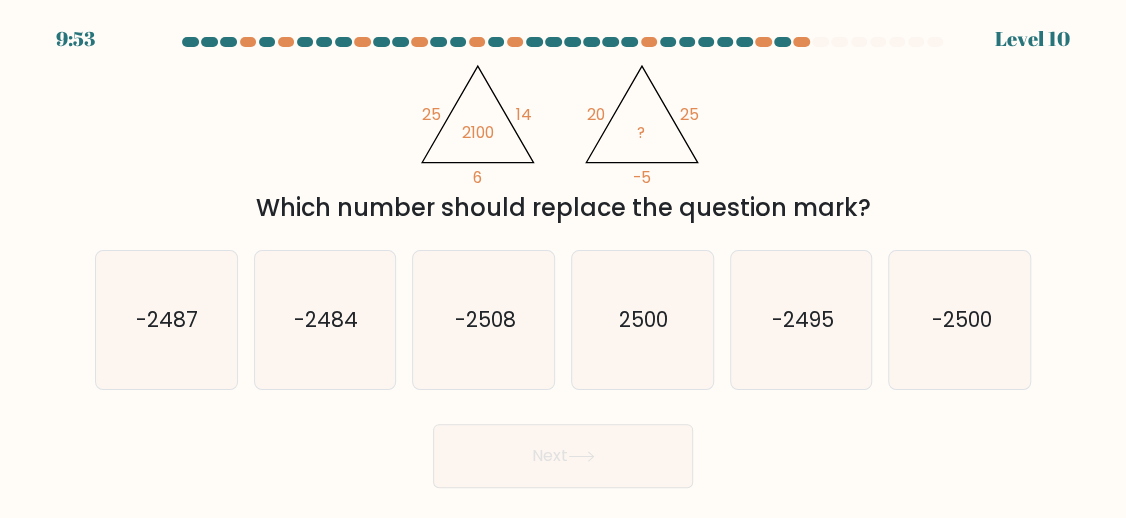 click at bounding box center [563, 262] 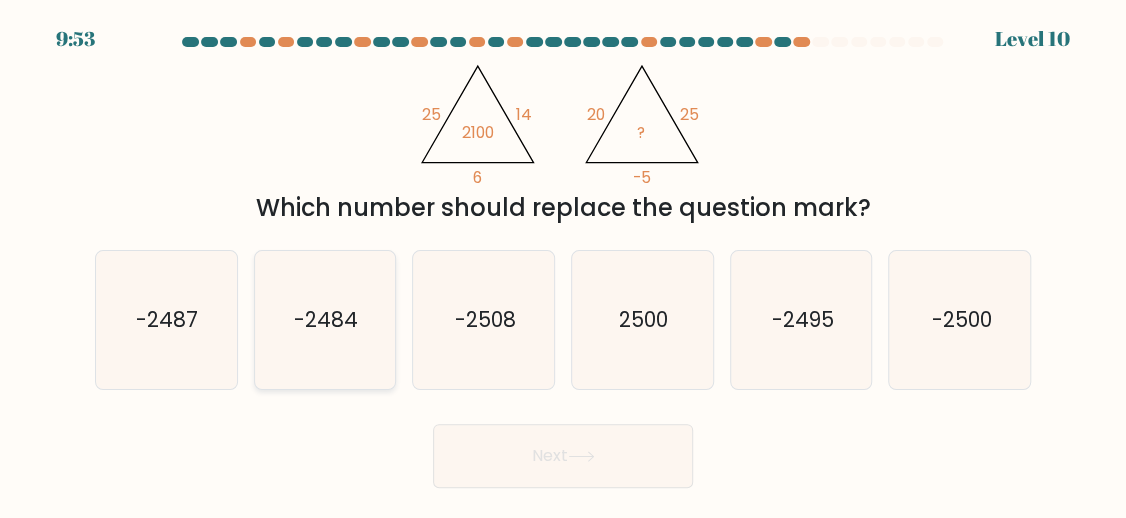 click on "-2484" 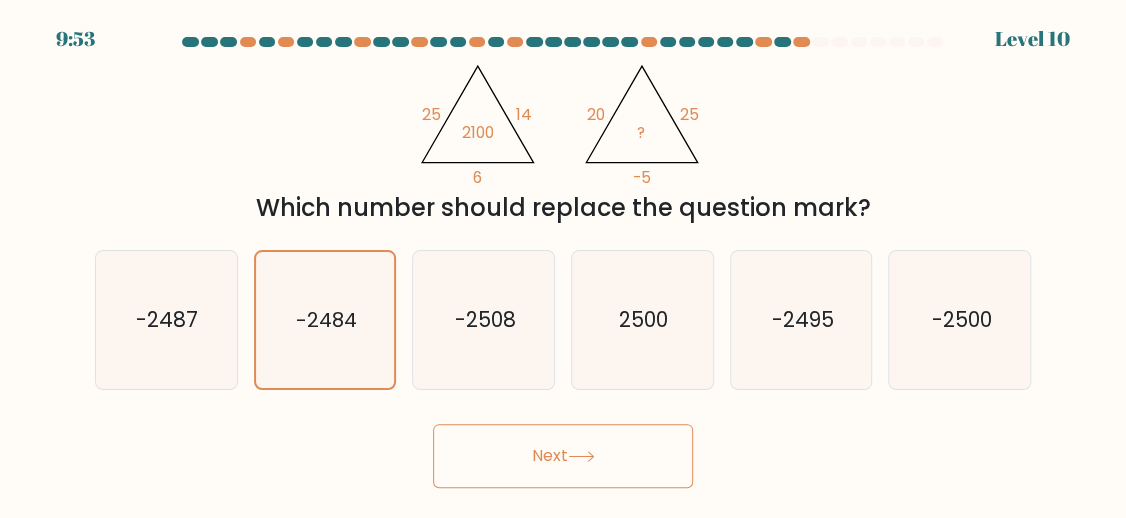 click on "Next" at bounding box center [563, 456] 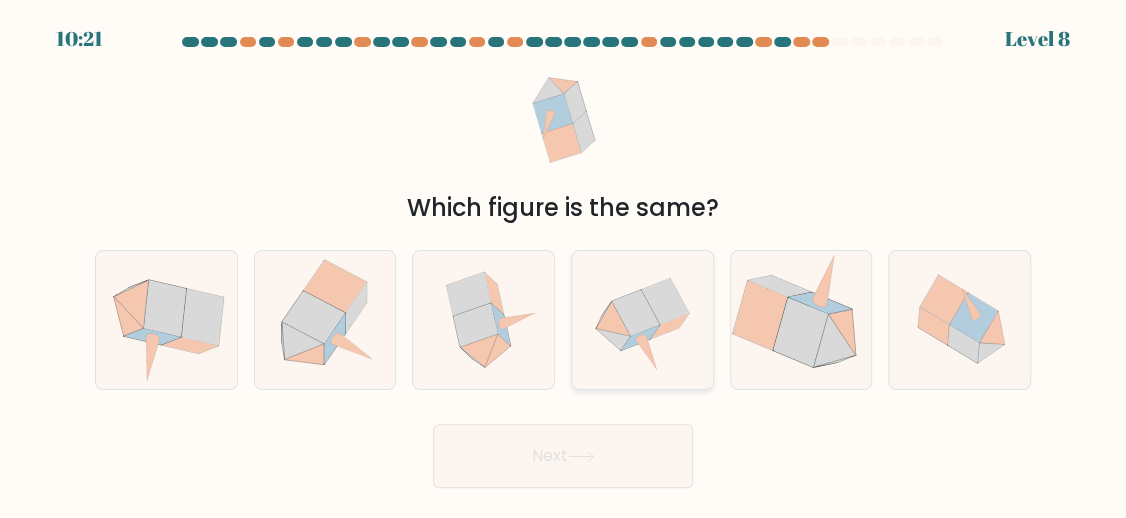 click 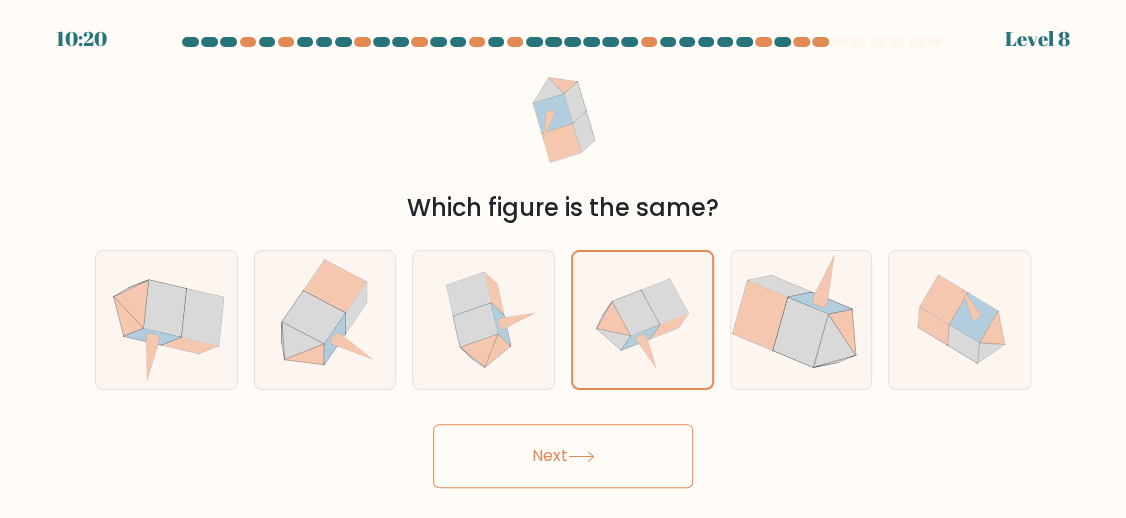 click on "Next" at bounding box center (563, 456) 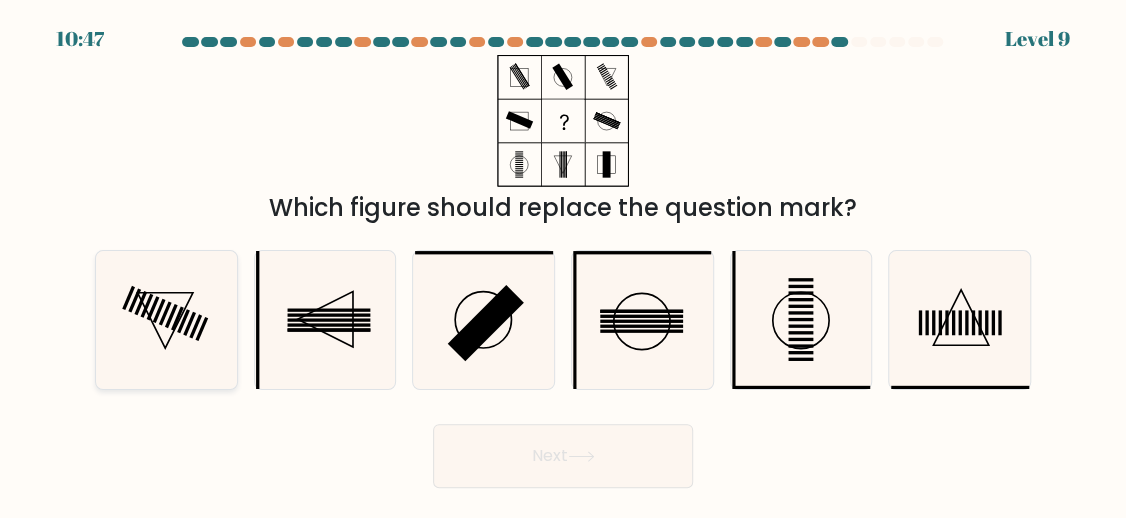 click 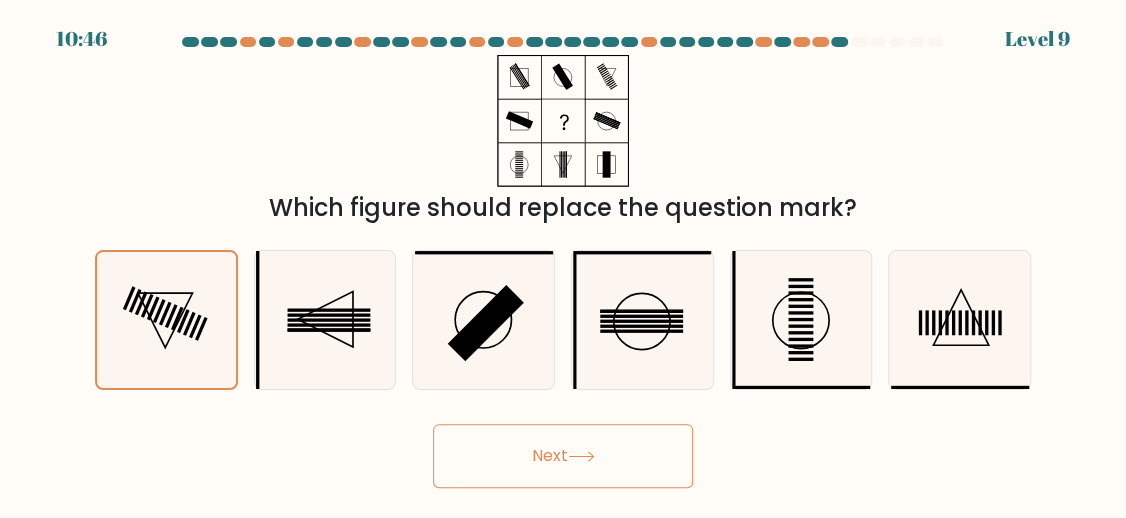 click on "Next" at bounding box center [563, 456] 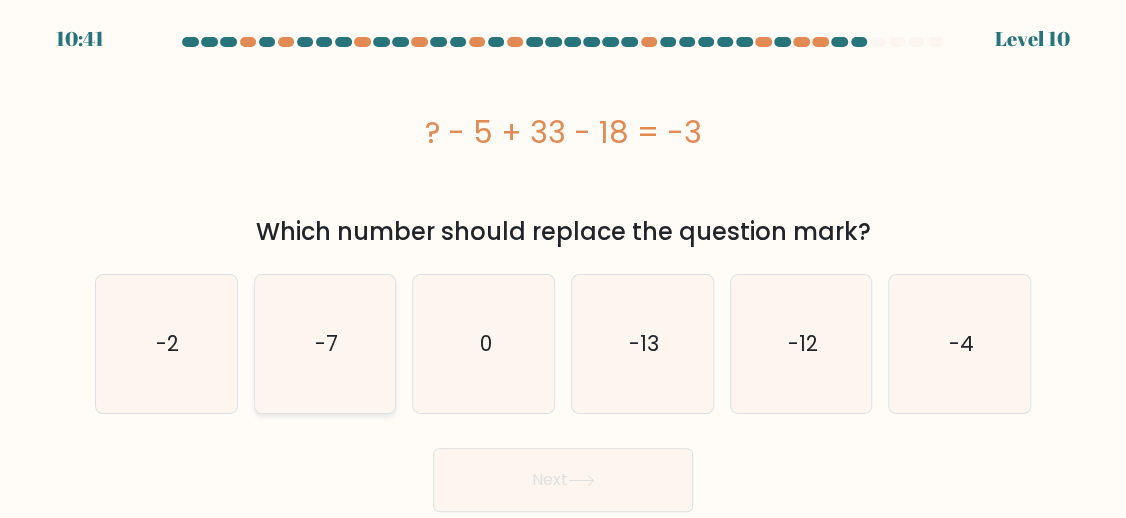click on "-7" 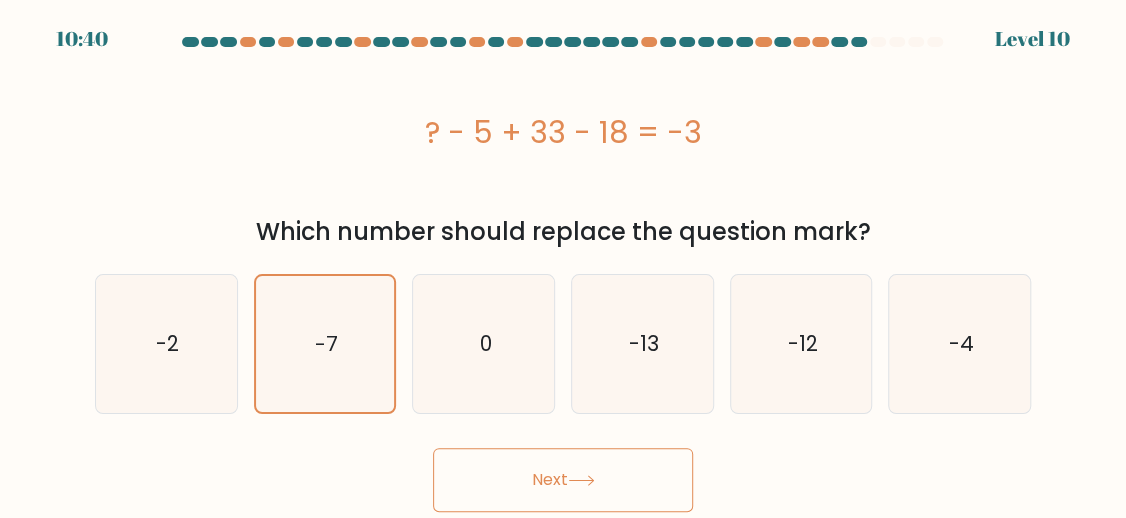 click on "Next" at bounding box center (563, 480) 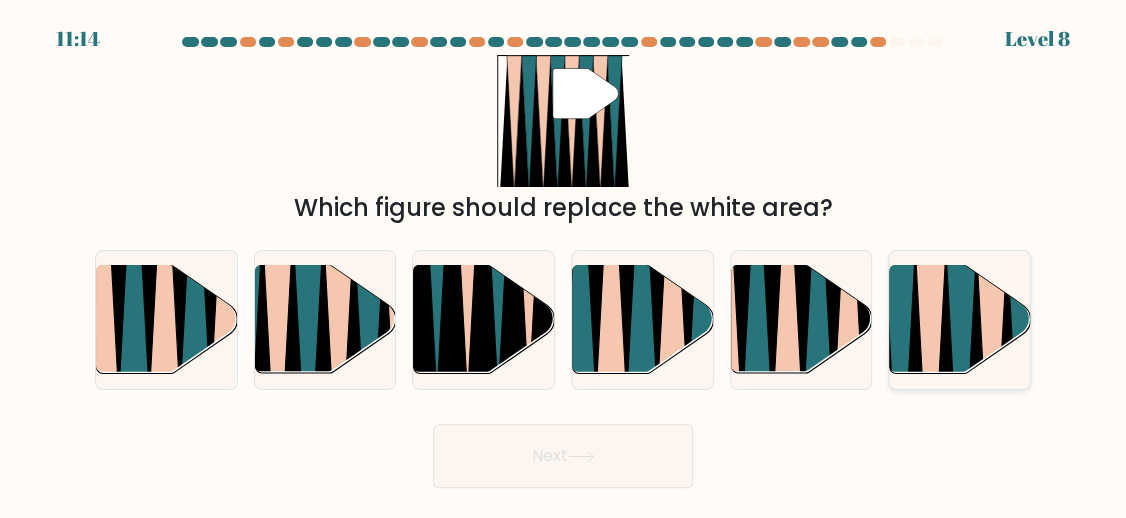 click 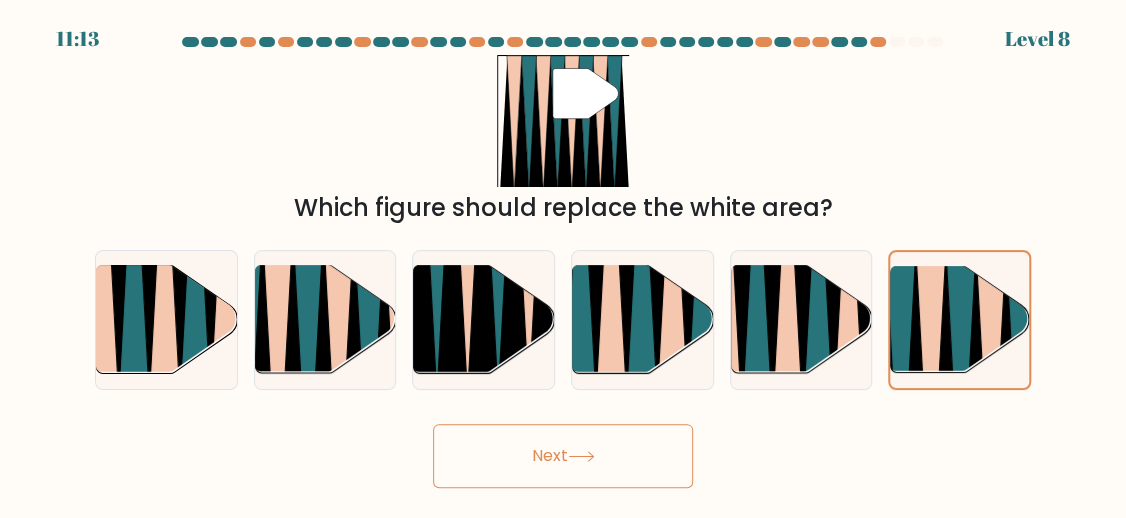 click on "Next" at bounding box center (563, 456) 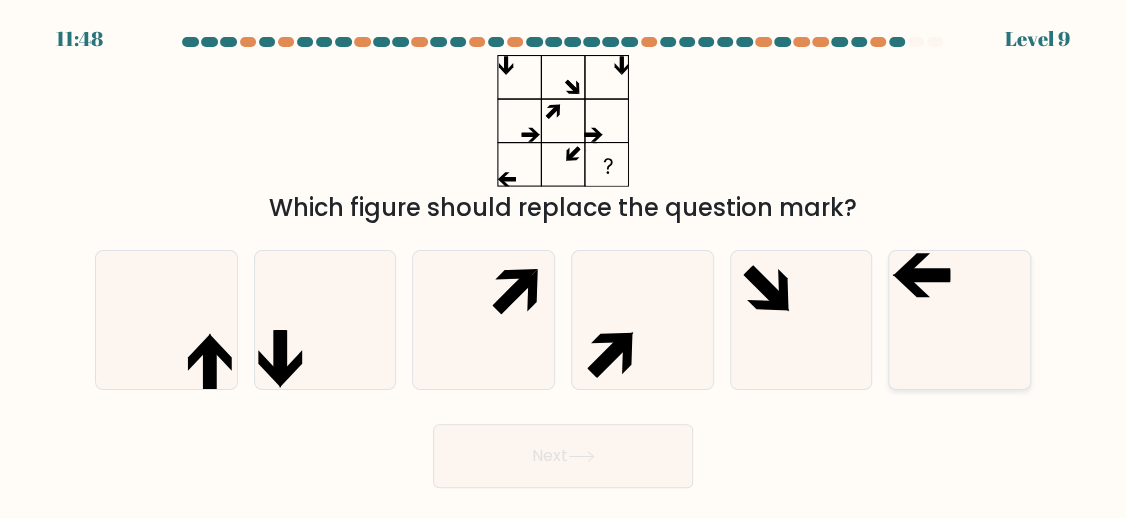 click 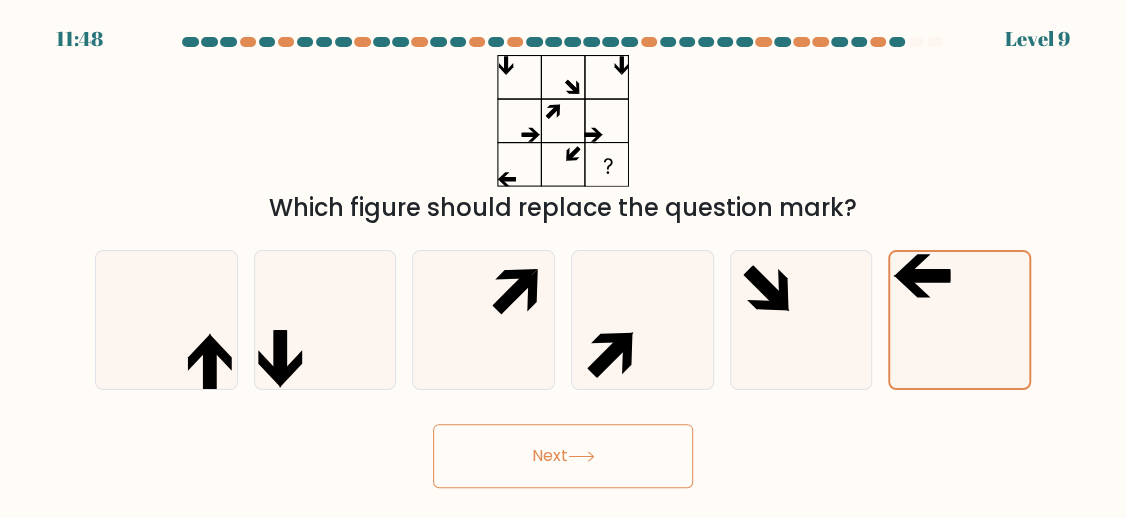 click on "Next" at bounding box center [563, 456] 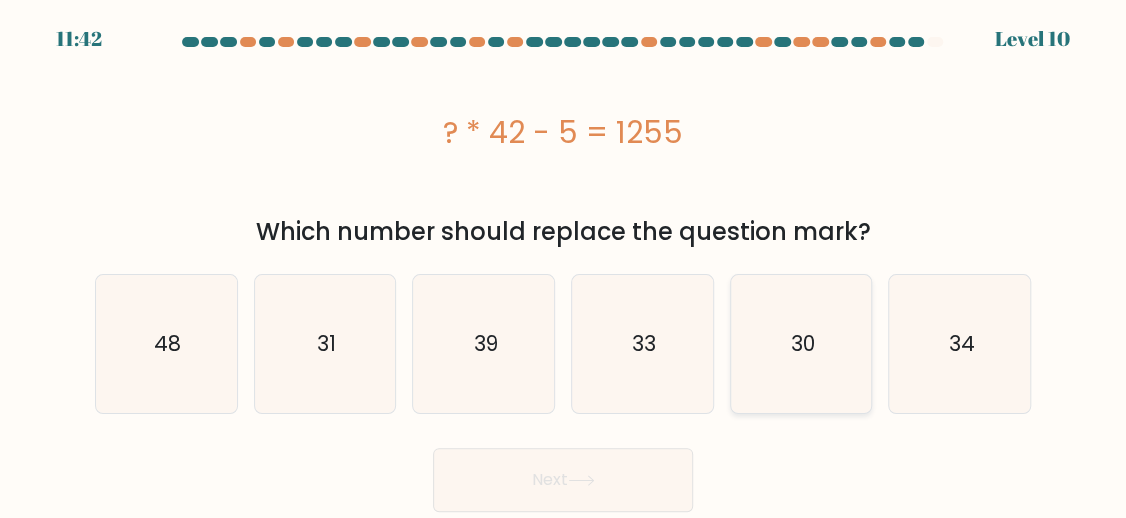 click on "30" 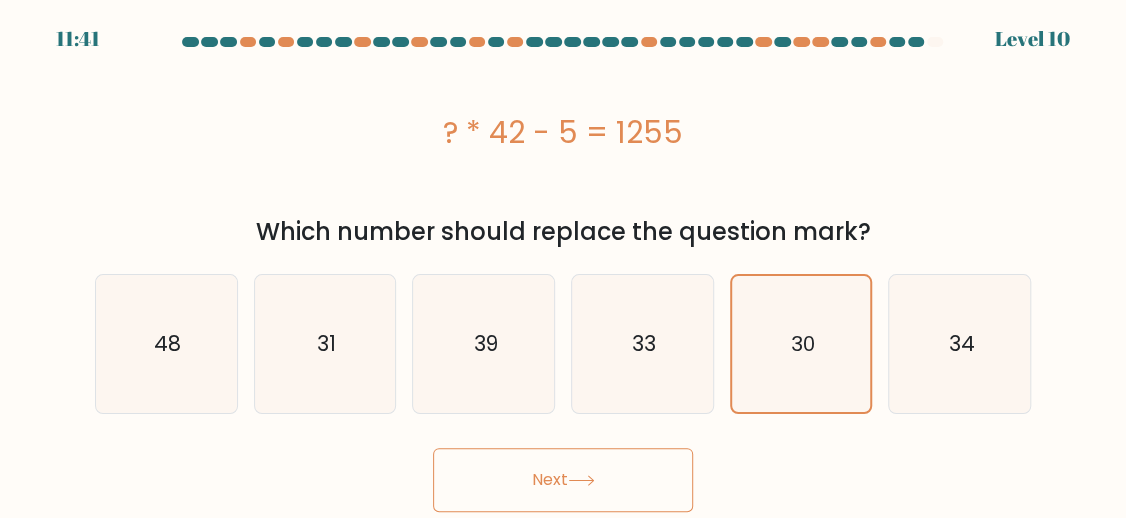click on "Next" at bounding box center (563, 480) 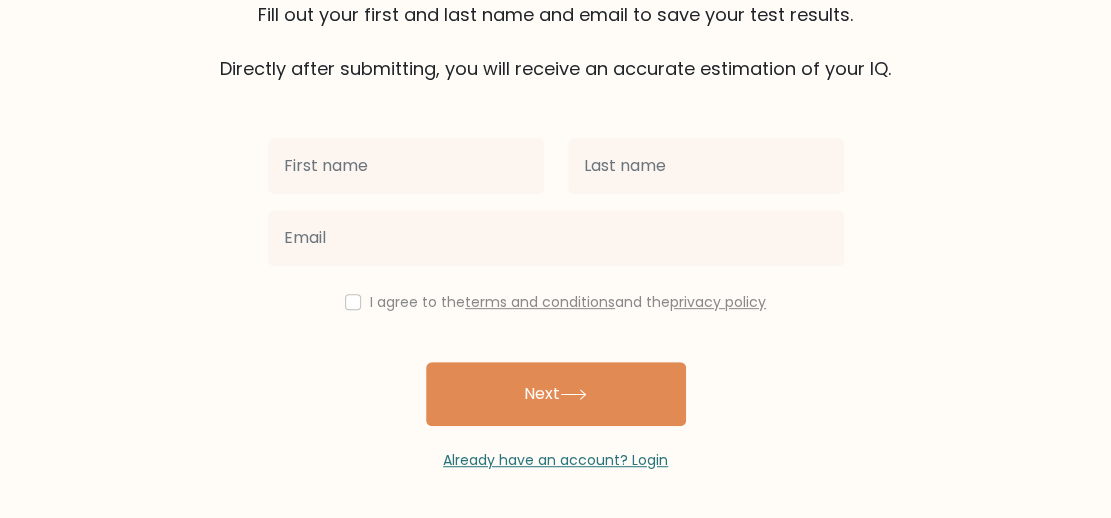 scroll, scrollTop: 184, scrollLeft: 0, axis: vertical 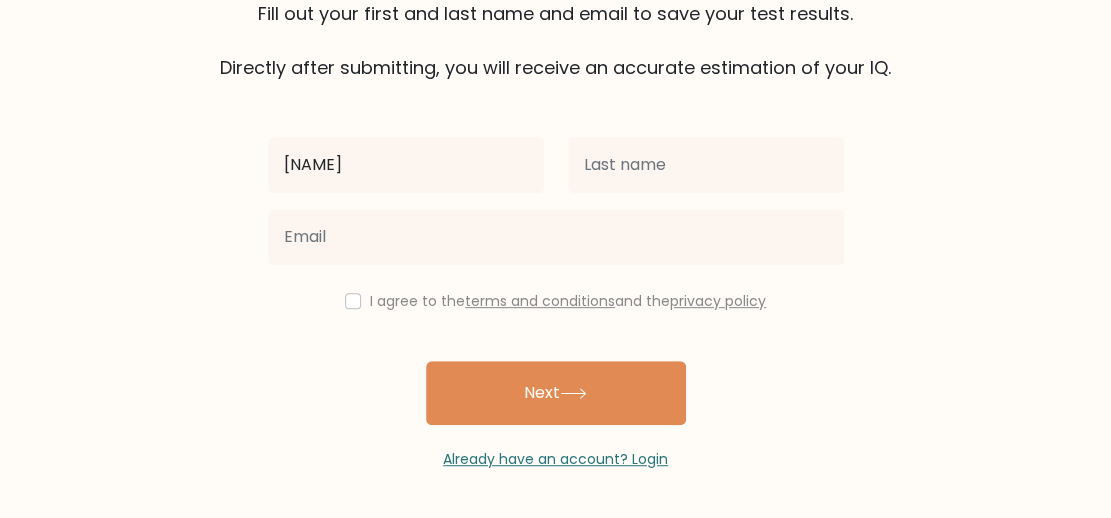 type on "[NAME]" 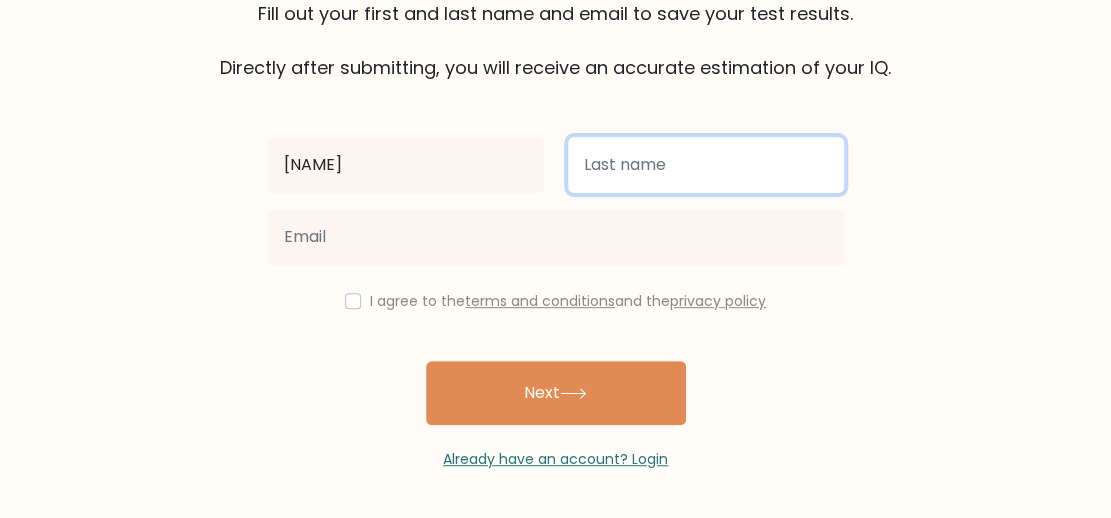 click at bounding box center (706, 165) 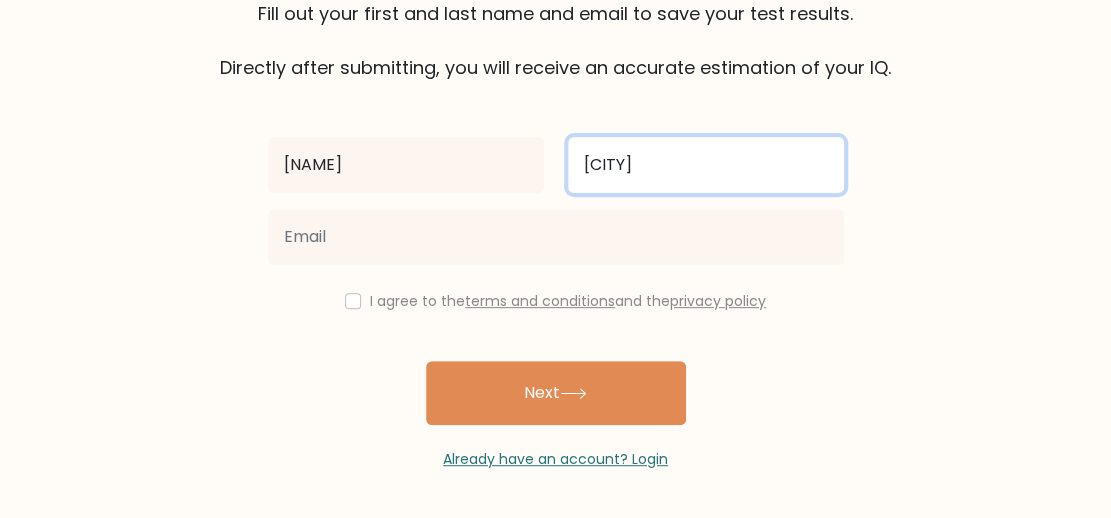 type on "[CITY]" 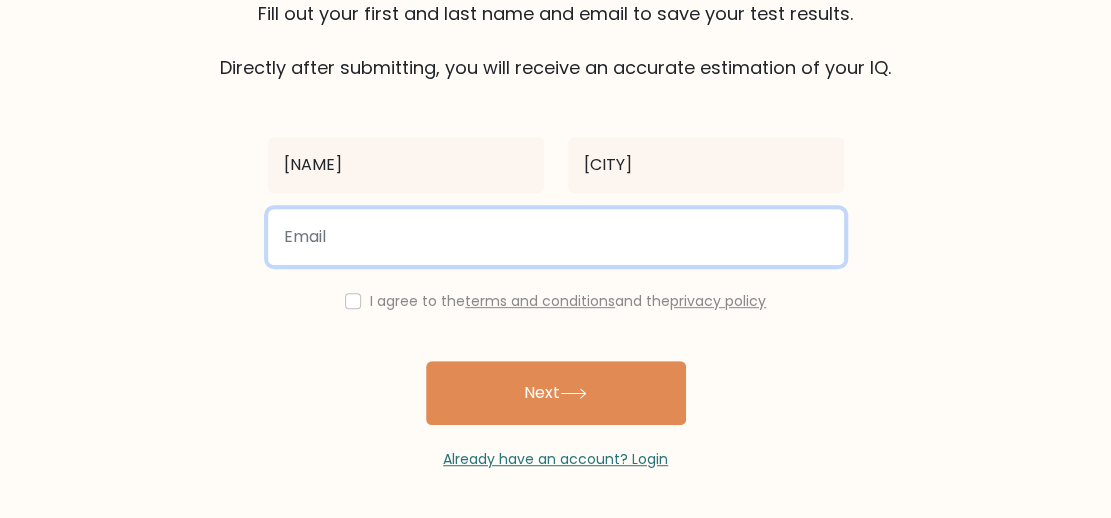 click at bounding box center [556, 237] 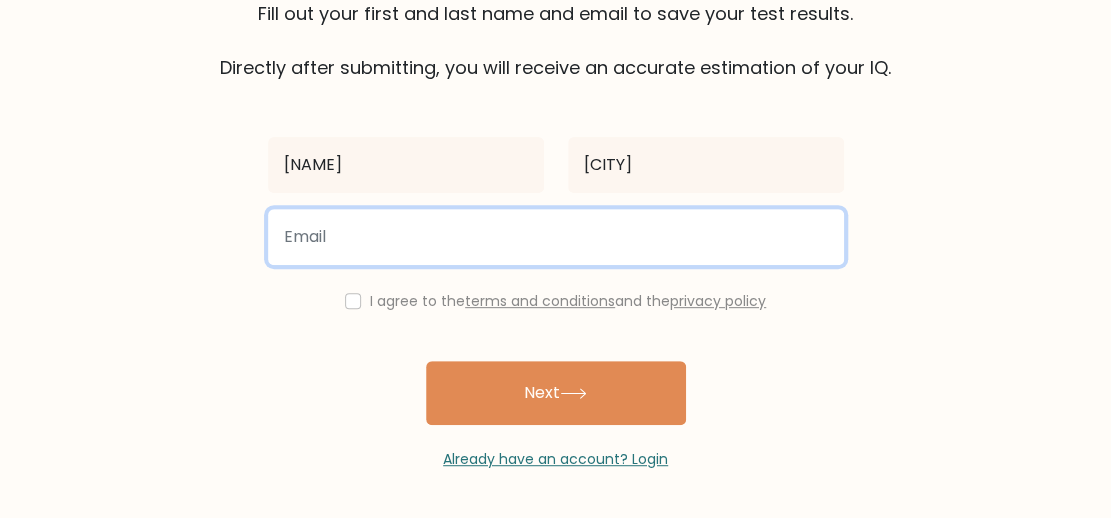 type on "[USERNAME]@[EXAMPLE.COM]" 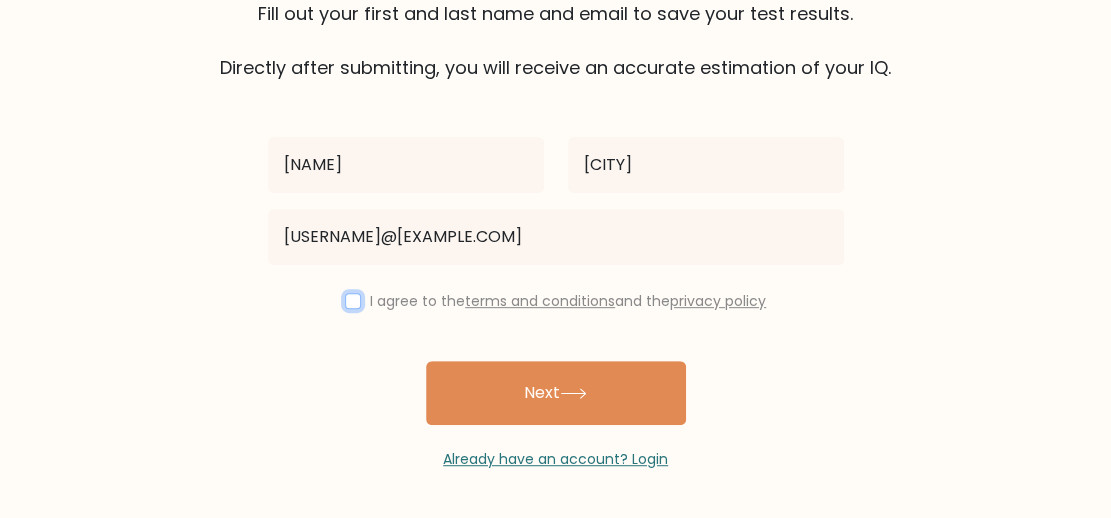 click at bounding box center (353, 301) 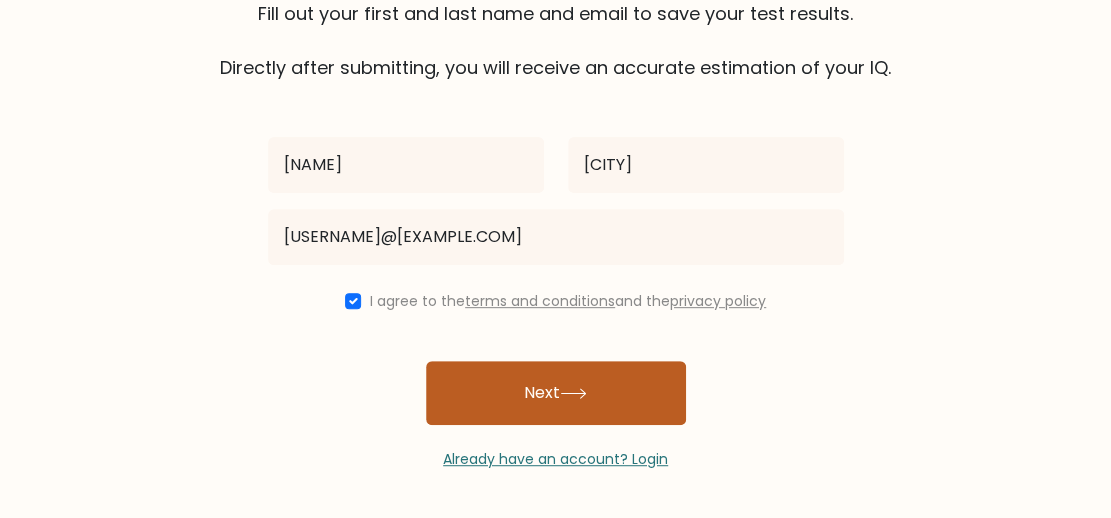 click on "Next" at bounding box center [556, 393] 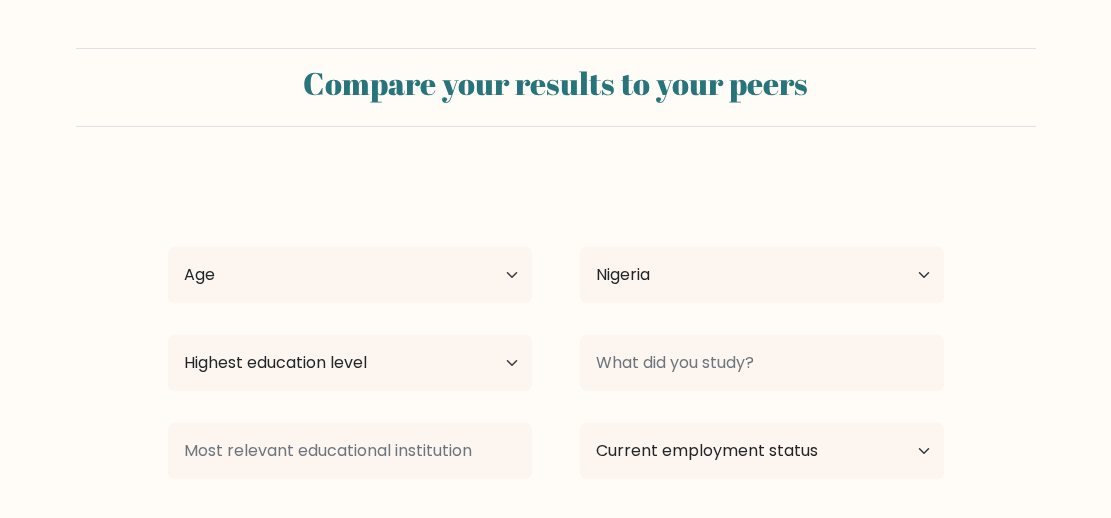 select on "NG" 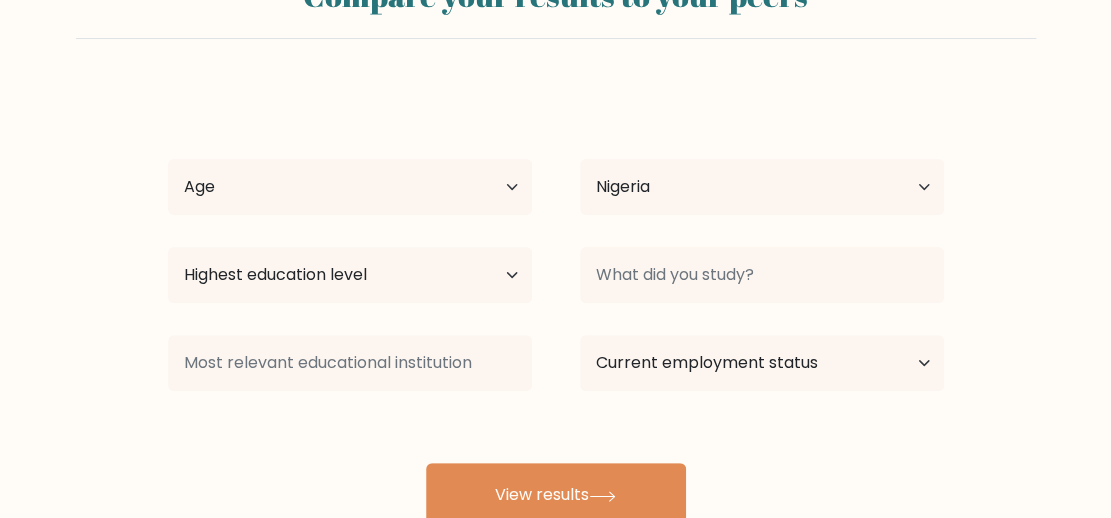 scroll, scrollTop: 240, scrollLeft: 0, axis: vertical 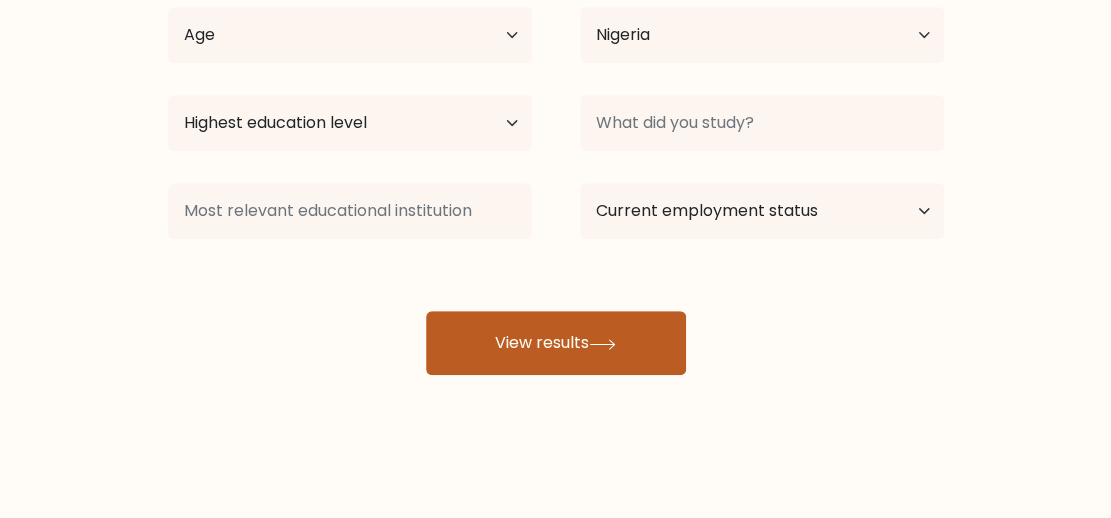 click on "View results" at bounding box center [556, 343] 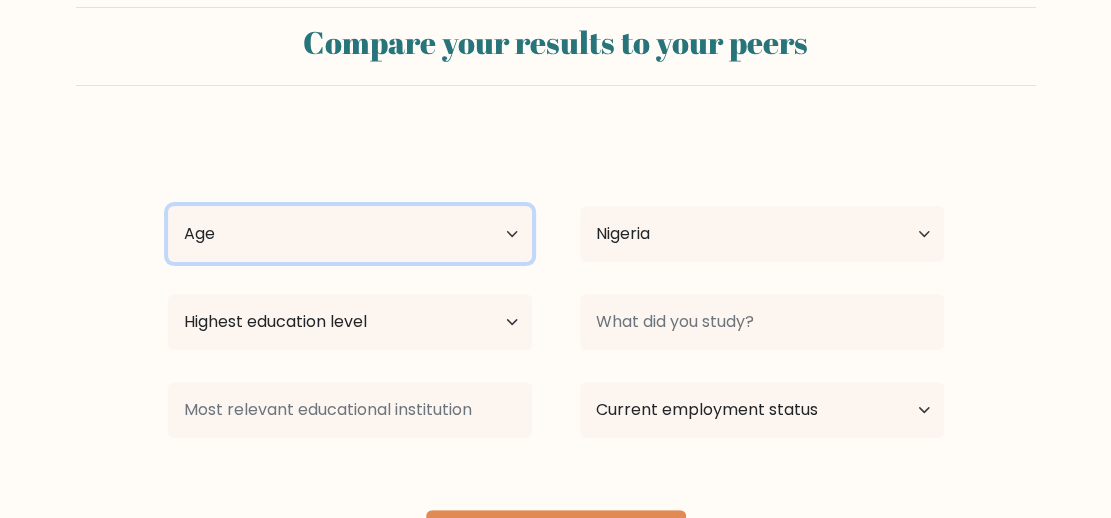 scroll, scrollTop: 40, scrollLeft: 0, axis: vertical 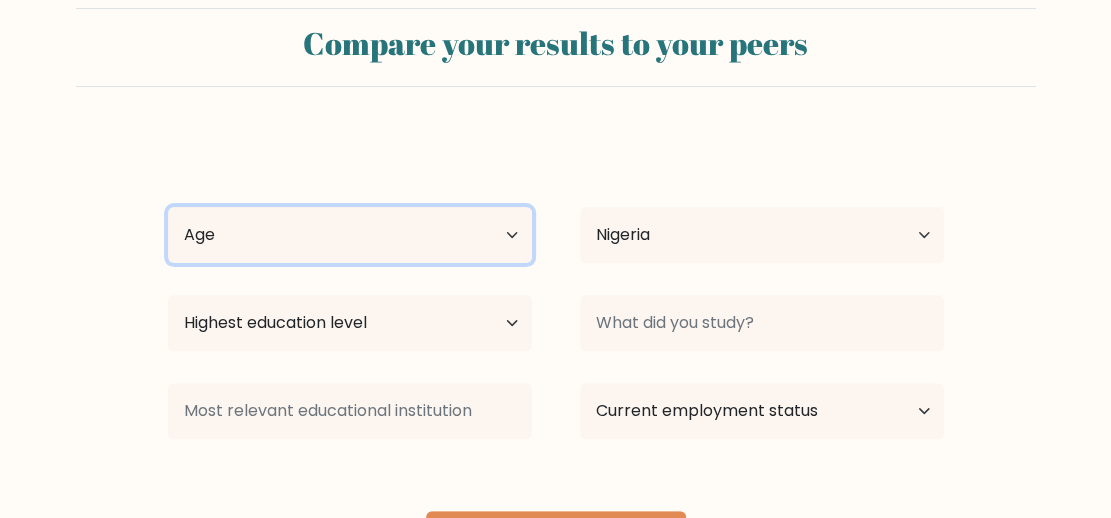 click on "Age
Under 18 years old
18-24 years old
25-34 years old
35-44 years old
45-54 years old
55-64 years old
65 years old and above" at bounding box center (350, 235) 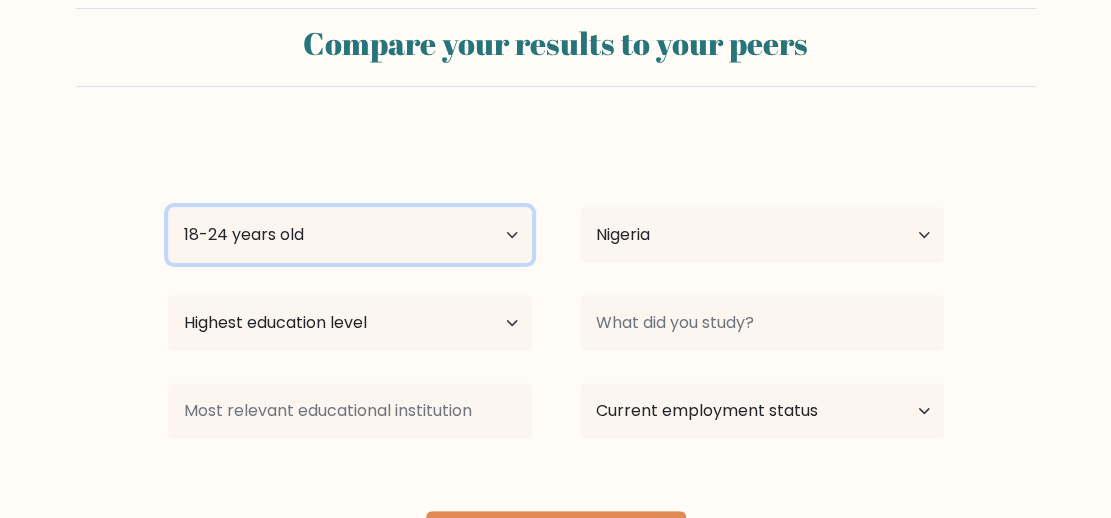 click on "Age
Under 18 years old
18-24 years old
25-34 years old
35-44 years old
45-54 years old
55-64 years old
65 years old and above" at bounding box center (350, 235) 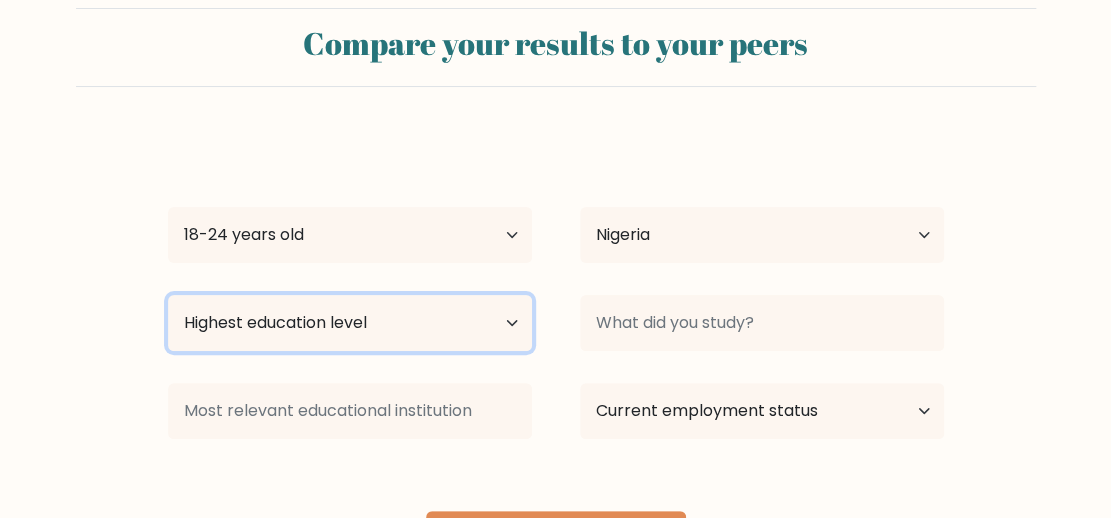 click on "Highest education level
No schooling
Primary
Lower Secondary
Upper Secondary
Occupation Specific
Bachelor's degree
Master's degree
Doctoral degree" at bounding box center [350, 323] 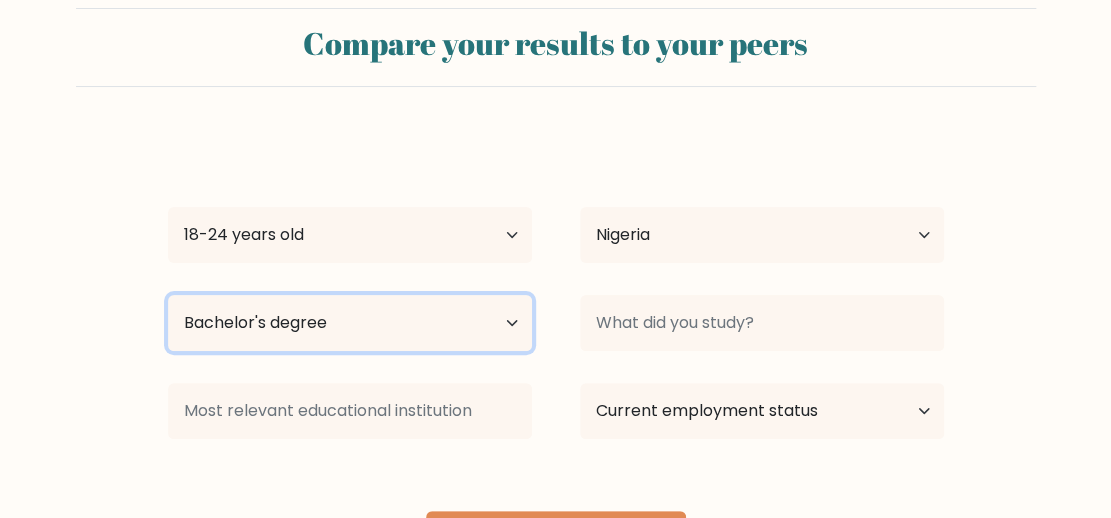 click on "Highest education level
No schooling
Primary
Lower Secondary
Upper Secondary
Occupation Specific
Bachelor's degree
Master's degree
Doctoral degree" at bounding box center (350, 323) 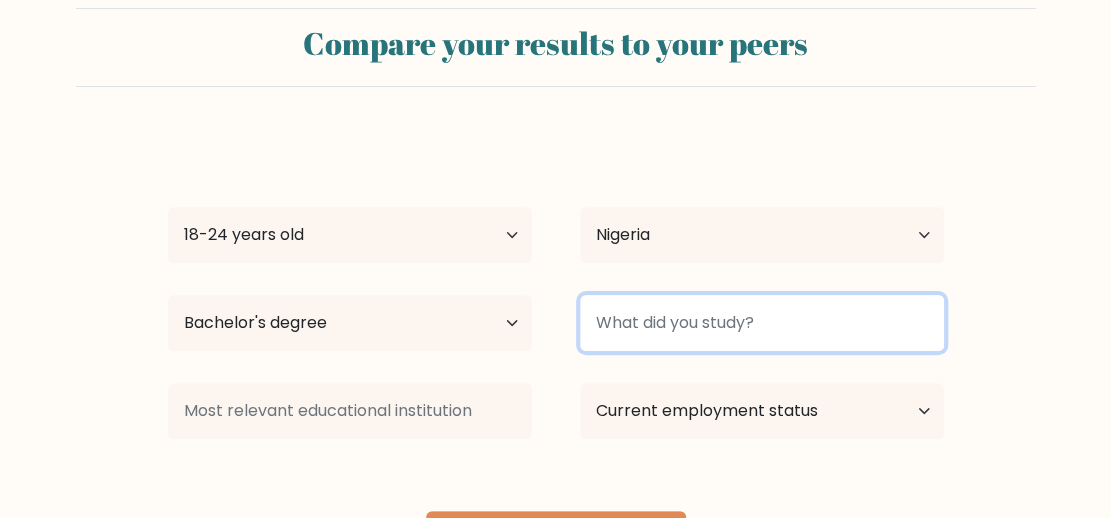 click at bounding box center (762, 323) 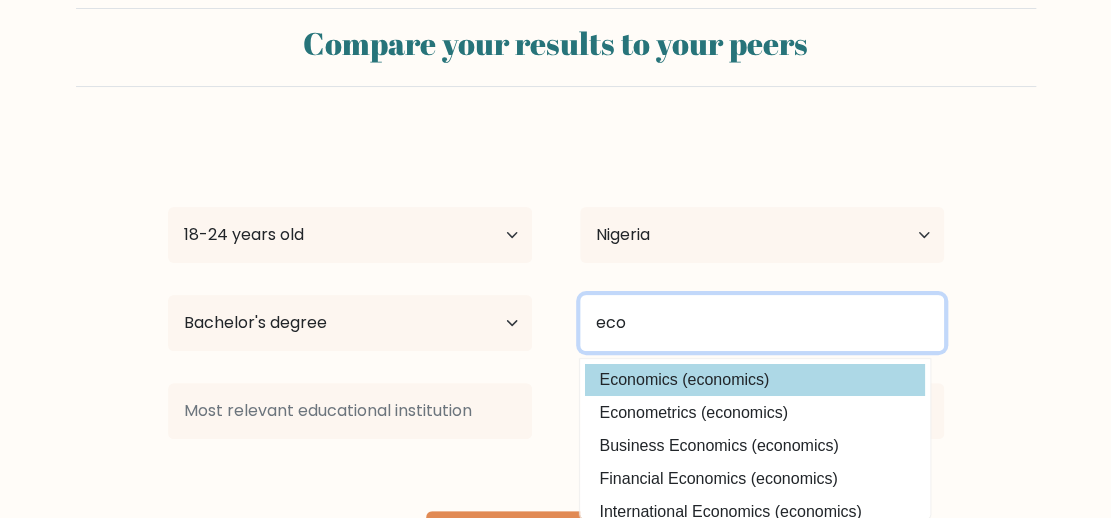 type on "eco" 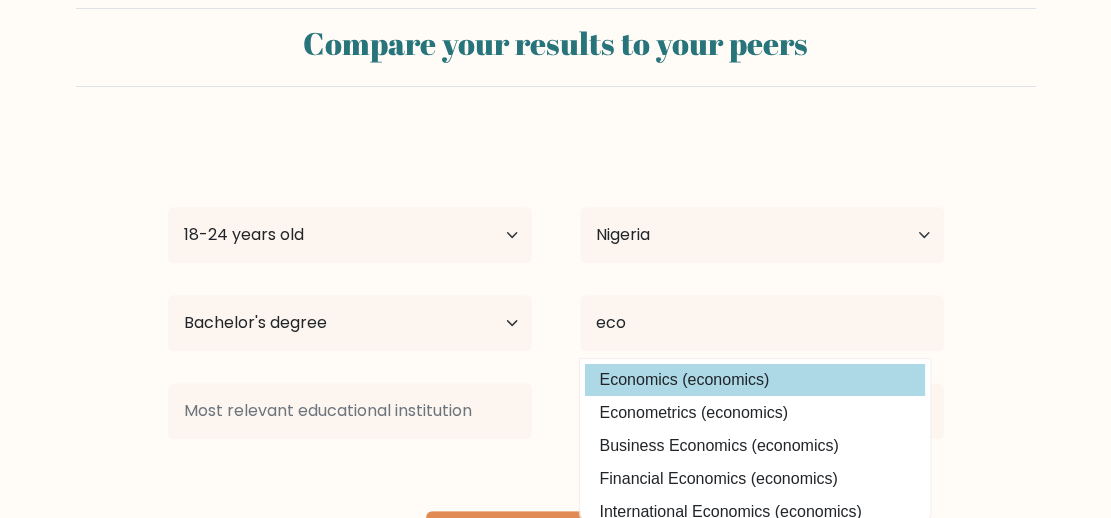 click on "james
austin
Age
Under 18 years old
18-24 years old
25-34 years old
35-44 years old
45-54 years old
55-64 years old
65 years old and above
Country
Afghanistan
Albania
Algeria
American Samoa
Andorra
Angola
Anguilla
Antarctica
Antigua and Barbuda
Argentina
Armenia
Aruba
Australia
Austria
Azerbaijan
Bahamas
Bahrain
Bangladesh
Barbados
Belarus
Belgium
Belize
Benin
Bermuda
Bhutan
Bolivia
Bonaire, Sint Eustatius and Saba
Bosnia and Herzegovina
Botswana
Bouvet Island
Brazil
Brunei Chad" at bounding box center (556, 355) 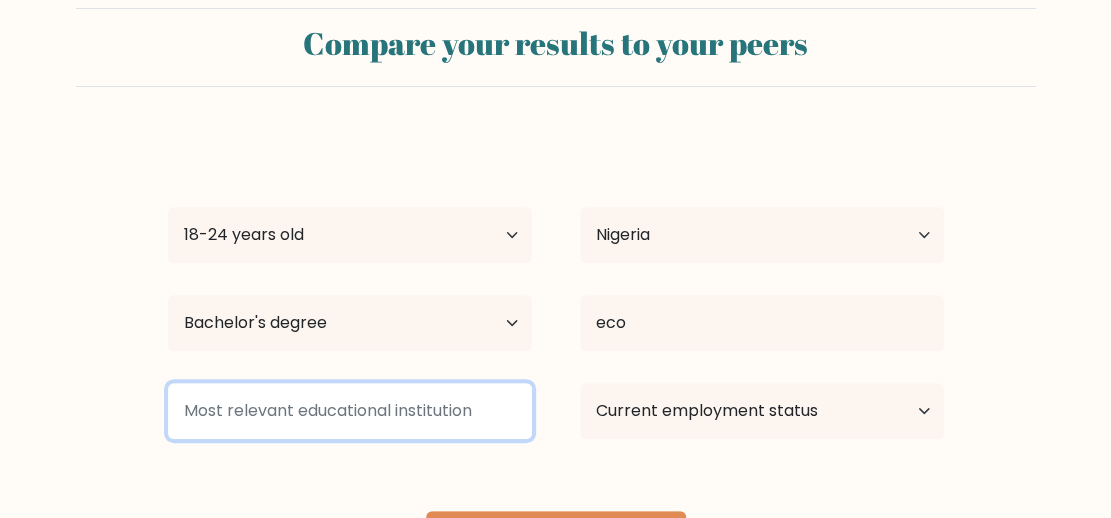 click at bounding box center (350, 411) 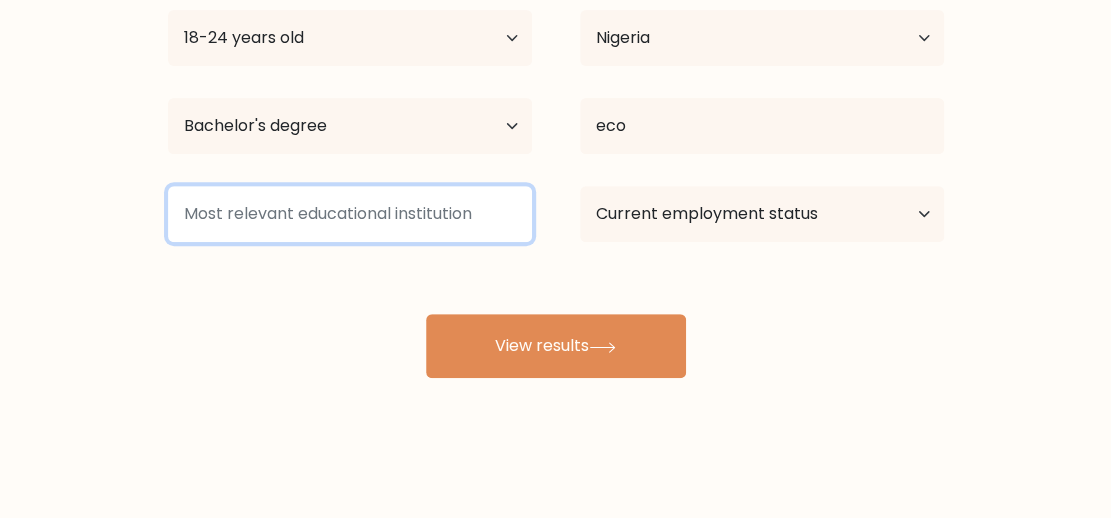 scroll, scrollTop: 240, scrollLeft: 0, axis: vertical 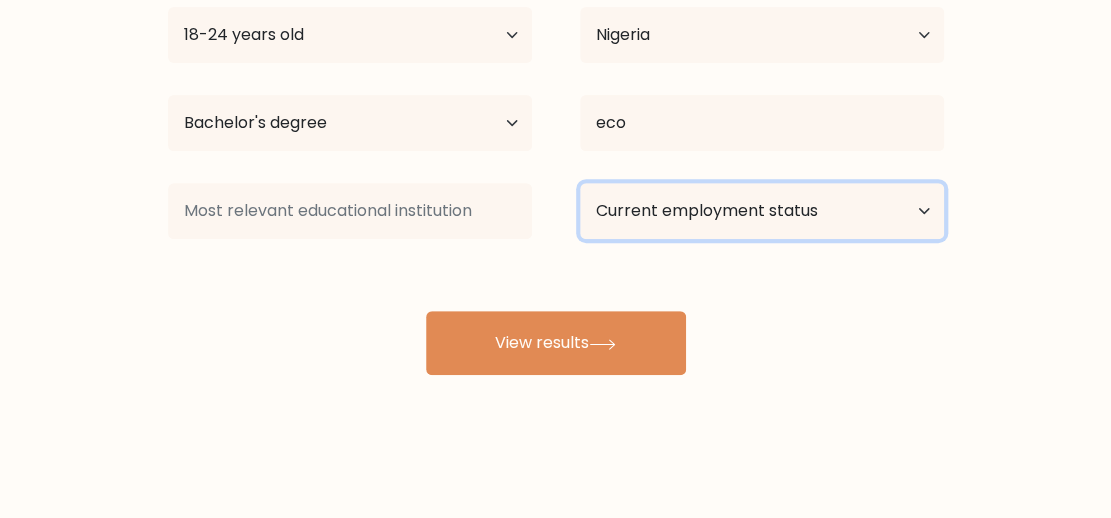 click on "Current employment status
Employed
Student
Retired
Other / prefer not to answer" at bounding box center (762, 211) 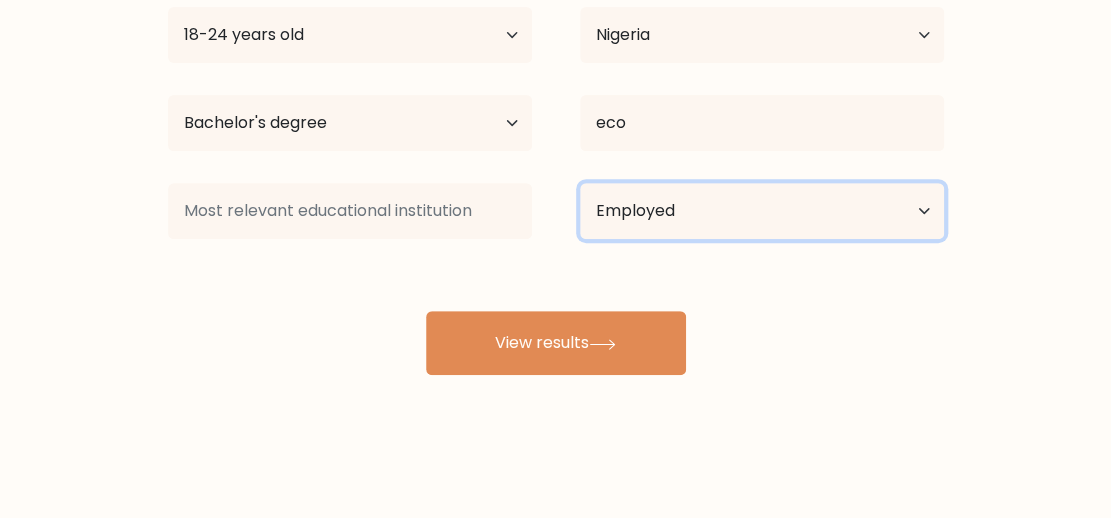 click on "Current employment status
Employed
Student
Retired
Other / prefer not to answer" at bounding box center (762, 211) 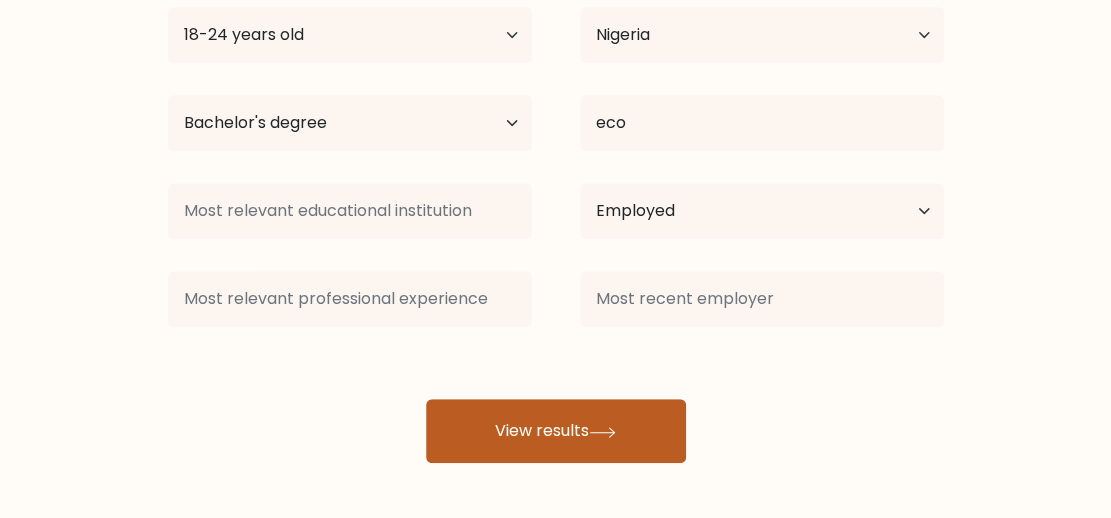 drag, startPoint x: 576, startPoint y: 442, endPoint x: 573, endPoint y: 431, distance: 11.401754 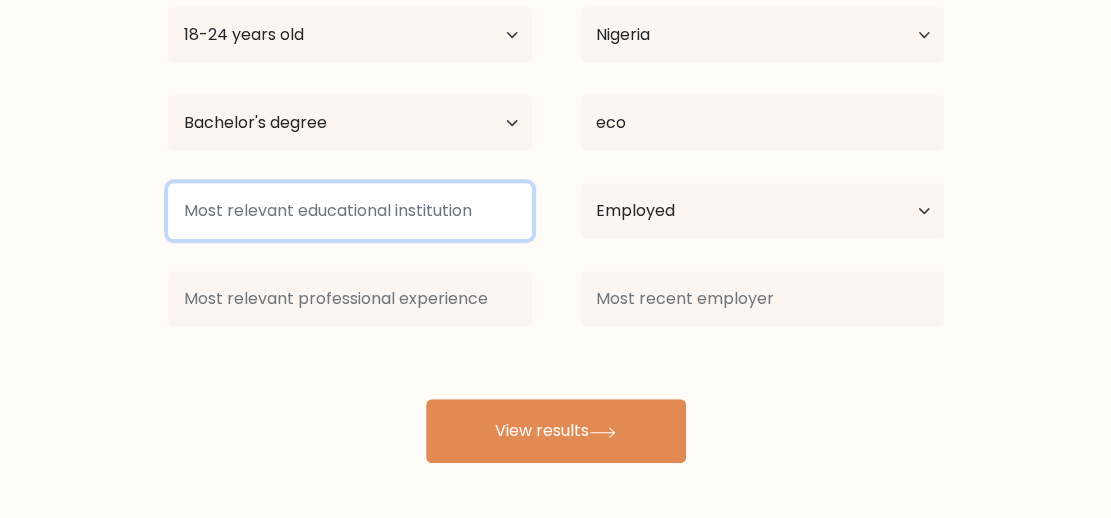 click at bounding box center (350, 211) 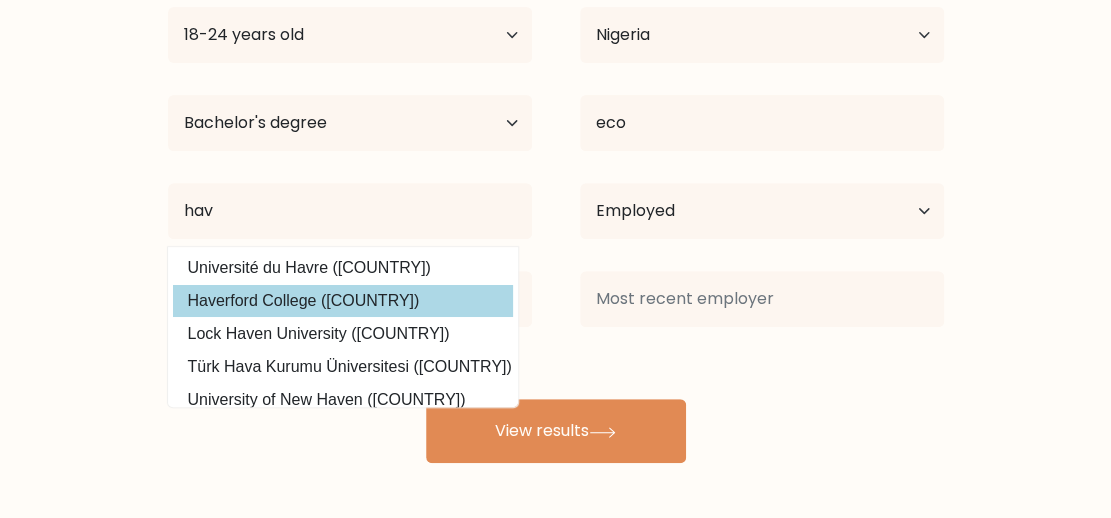 click on "Haverford College (United States)" at bounding box center [343, 301] 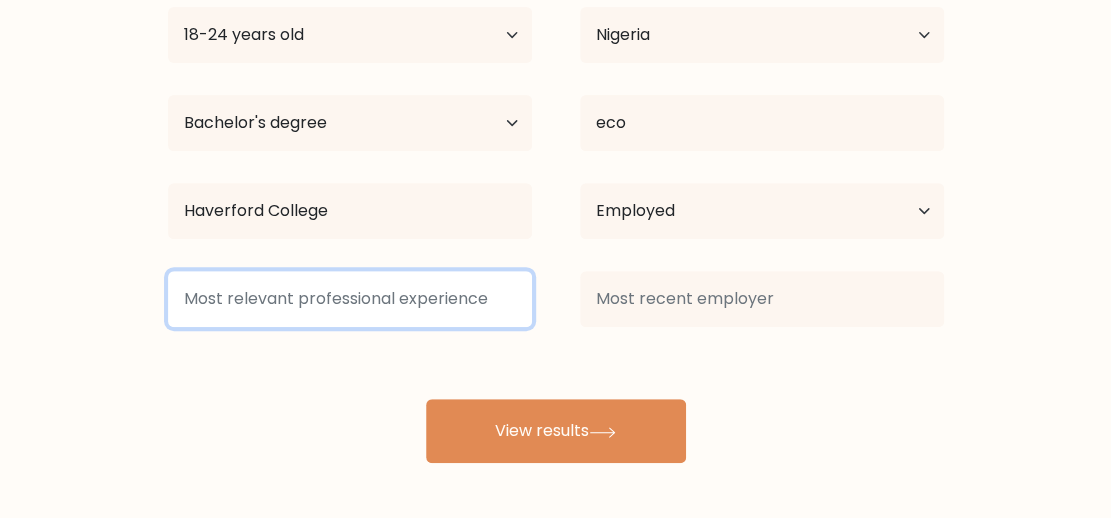 click at bounding box center (350, 299) 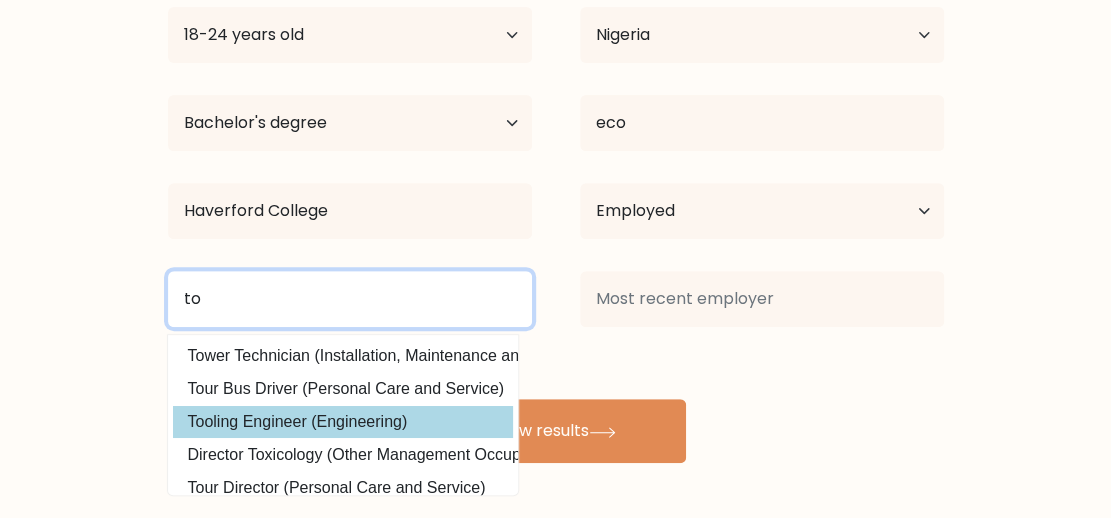 type on "to" 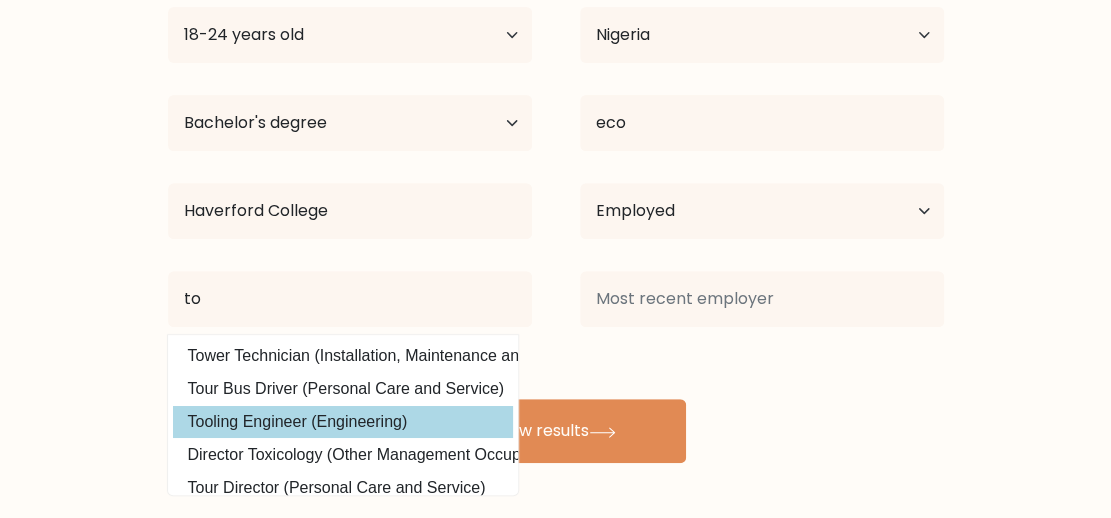 click on "james
austin
Age
Under 18 years old
18-24 years old
25-34 years old
35-44 years old
45-54 years old
55-64 years old
65 years old and above
Country
Afghanistan
Albania
Algeria
American Samoa
Andorra
Angola
Anguilla
Antarctica
Antigua and Barbuda
Argentina
Armenia
Aruba
Australia
Austria
Azerbaijan
Bahamas
Bahrain
Bangladesh
Barbados
Belarus
Belgium
Belize
Benin
Bermuda
Bhutan
Bolivia
Bonaire, Sint Eustatius and Saba
Bosnia and Herzegovina
Botswana
Bouvet Island
Brazil
Brunei Chad" at bounding box center (556, 199) 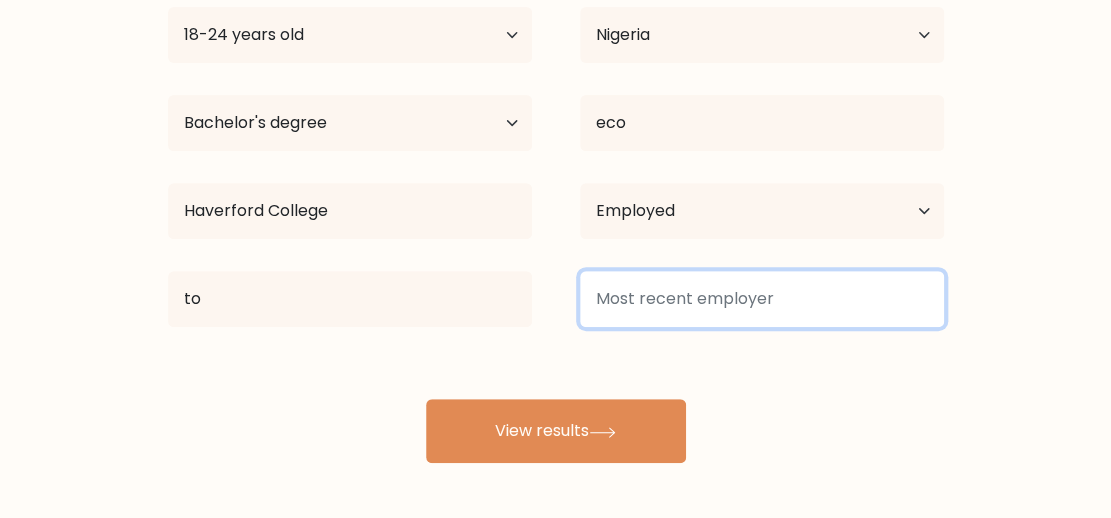 click at bounding box center [762, 299] 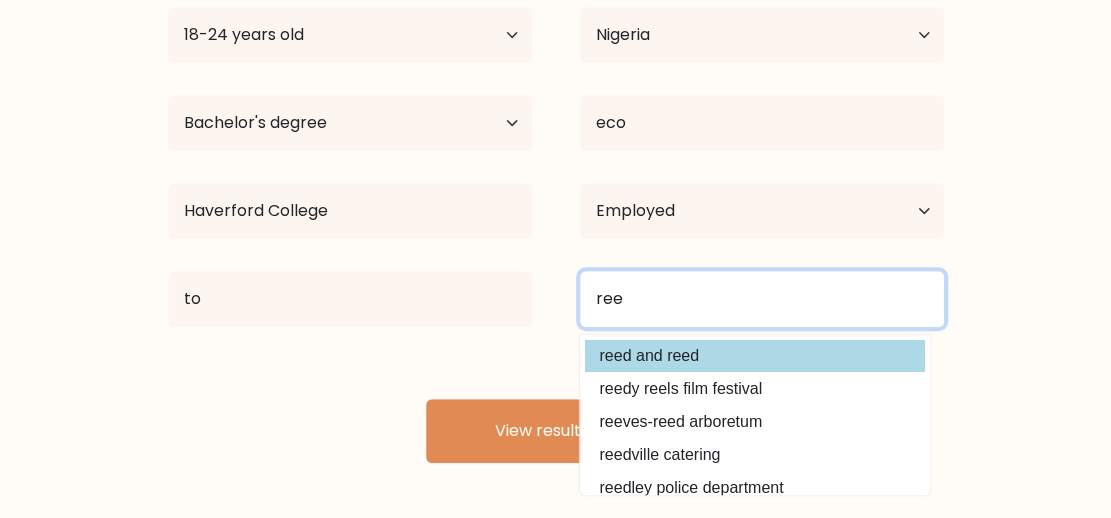 type on "ree" 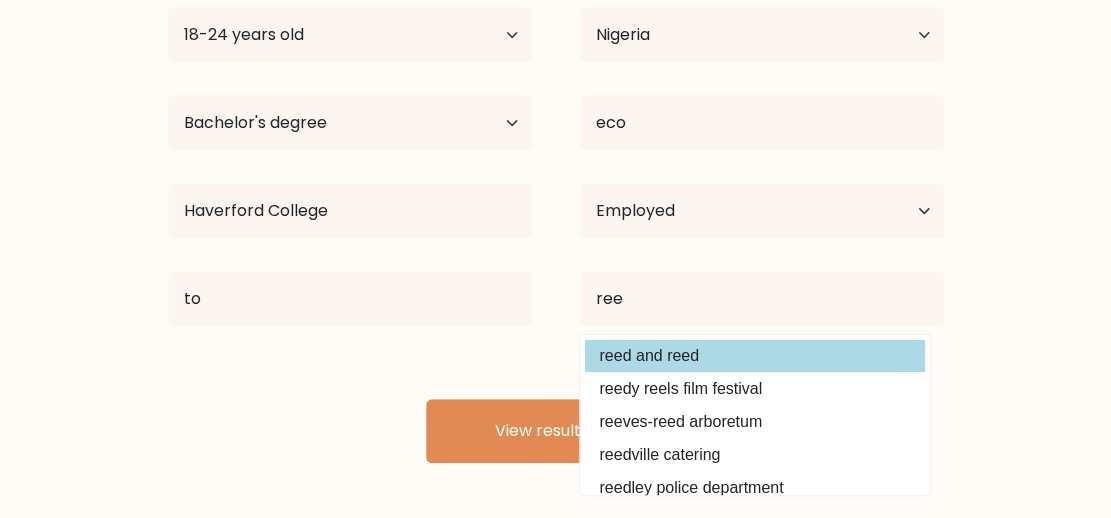 click on "james
austin
Age
Under 18 years old
18-24 years old
25-34 years old
35-44 years old
45-54 years old
55-64 years old
65 years old and above
Country
Afghanistan
Albania
Algeria
American Samoa
Andorra
Angola
Anguilla
Antarctica
Antigua and Barbuda
Argentina
Armenia
Aruba
Australia
Austria
Azerbaijan
Bahamas
Bahrain
Bangladesh
Barbados
Belarus
Belgium
Belize
Benin
Bermuda
Bhutan
Bolivia
Bonaire, Sint Eustatius and Saba
Bosnia and Herzegovina
Botswana
Bouvet Island
Brazil
Brunei Chad" at bounding box center (556, 199) 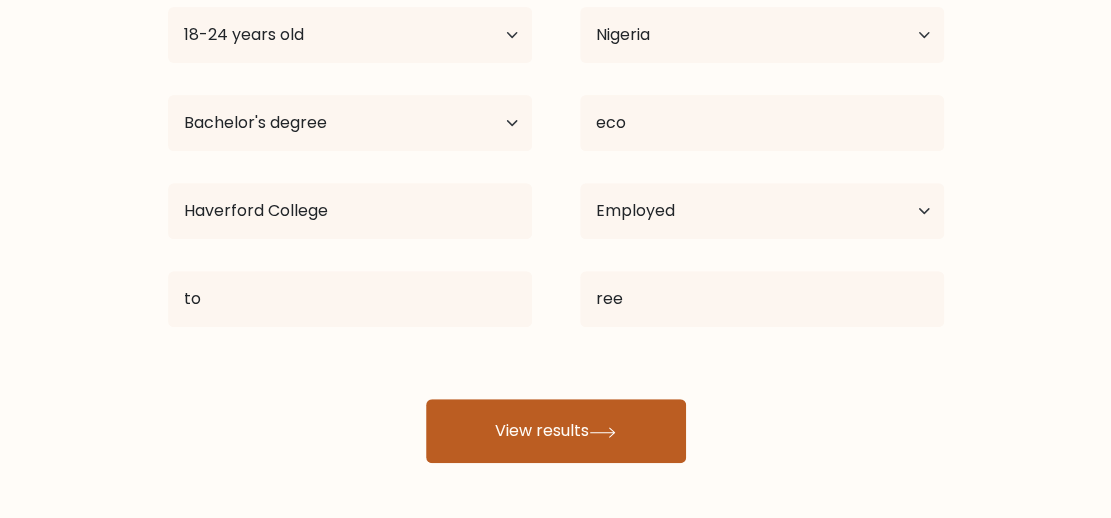 click on "View results" at bounding box center [556, 431] 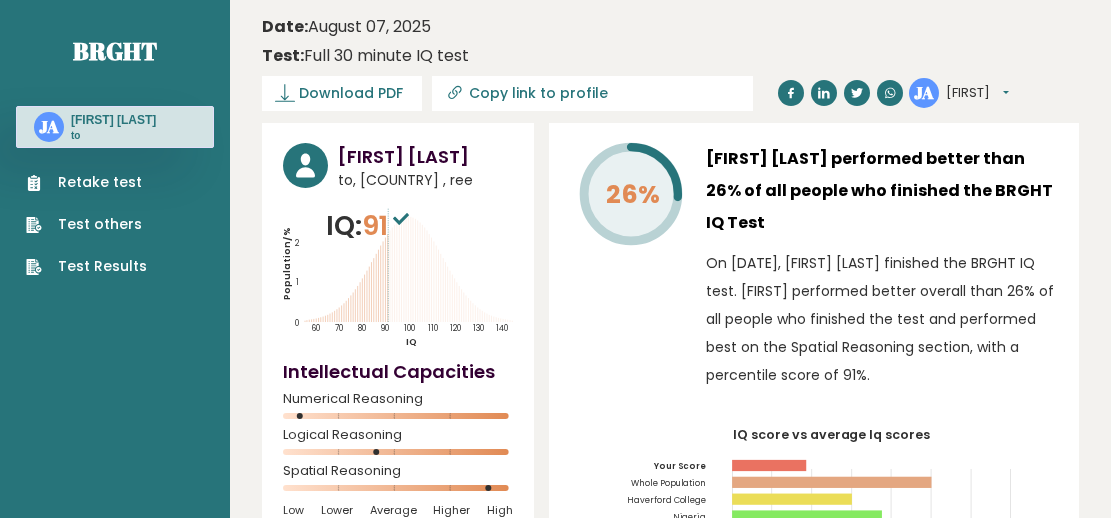scroll, scrollTop: 0, scrollLeft: 0, axis: both 